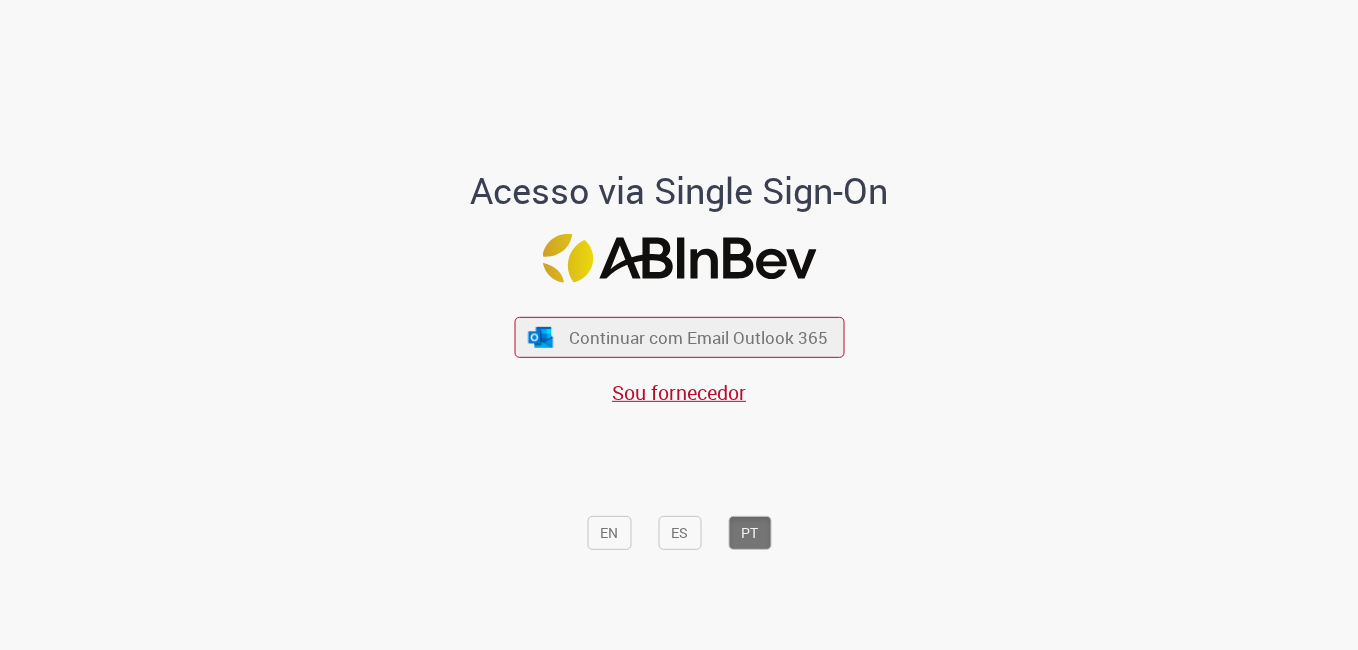 scroll, scrollTop: 0, scrollLeft: 0, axis: both 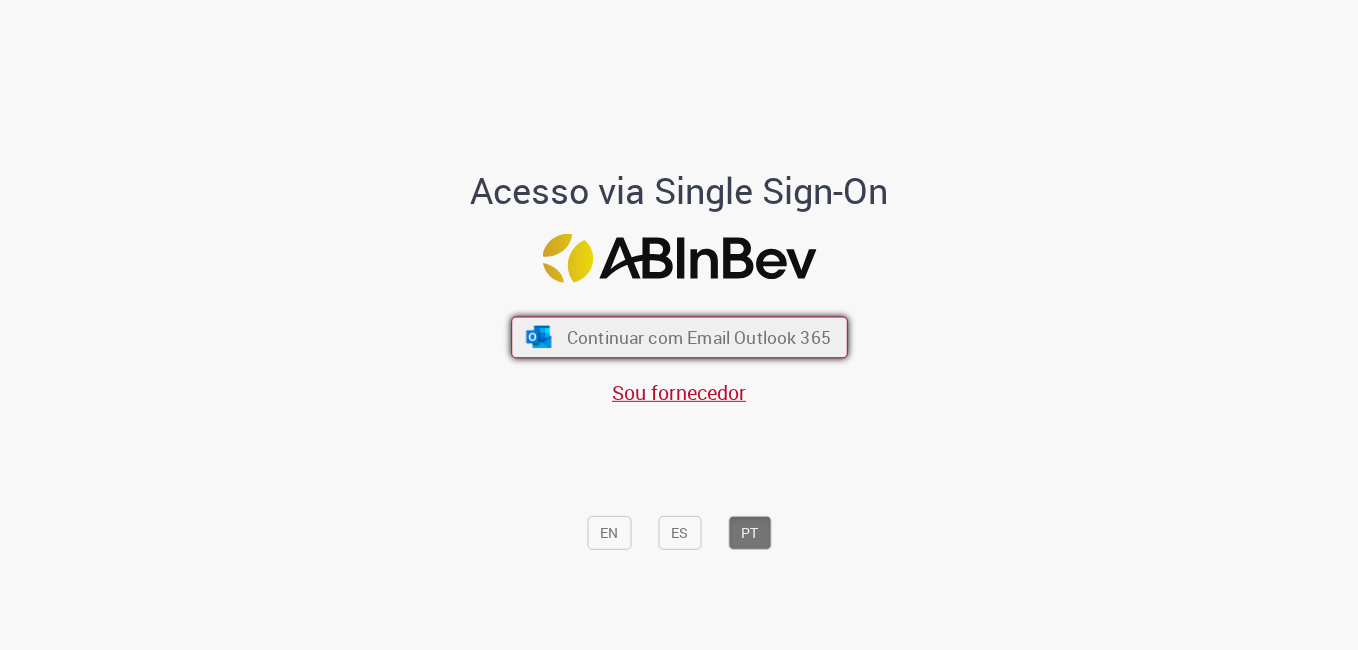 click on "Continuar com Email Outlook 365" at bounding box center (698, 337) 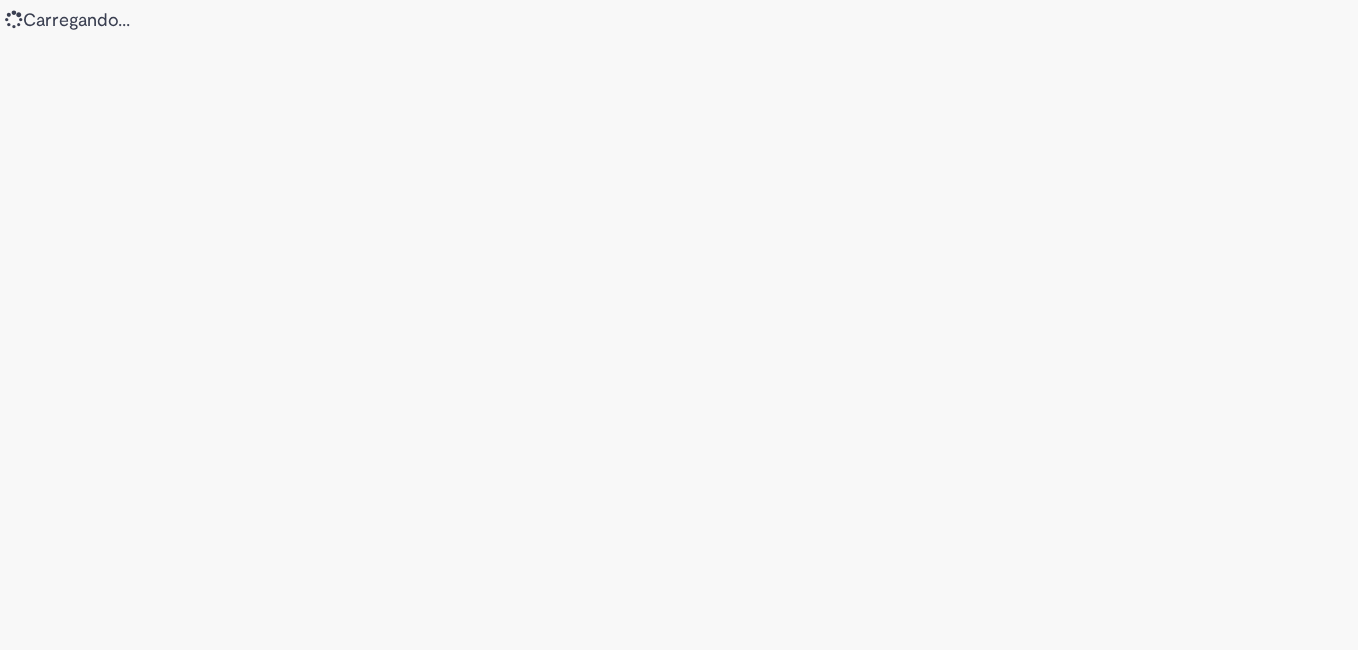 scroll, scrollTop: 0, scrollLeft: 0, axis: both 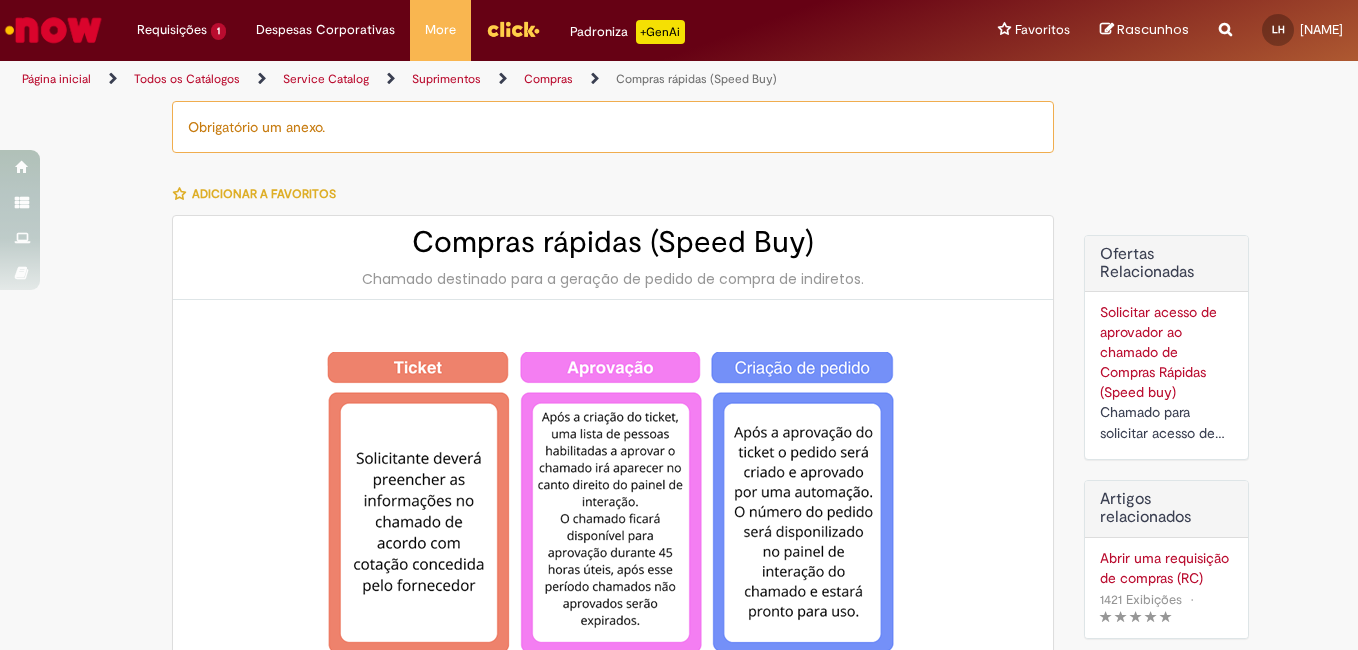 type on "**********" 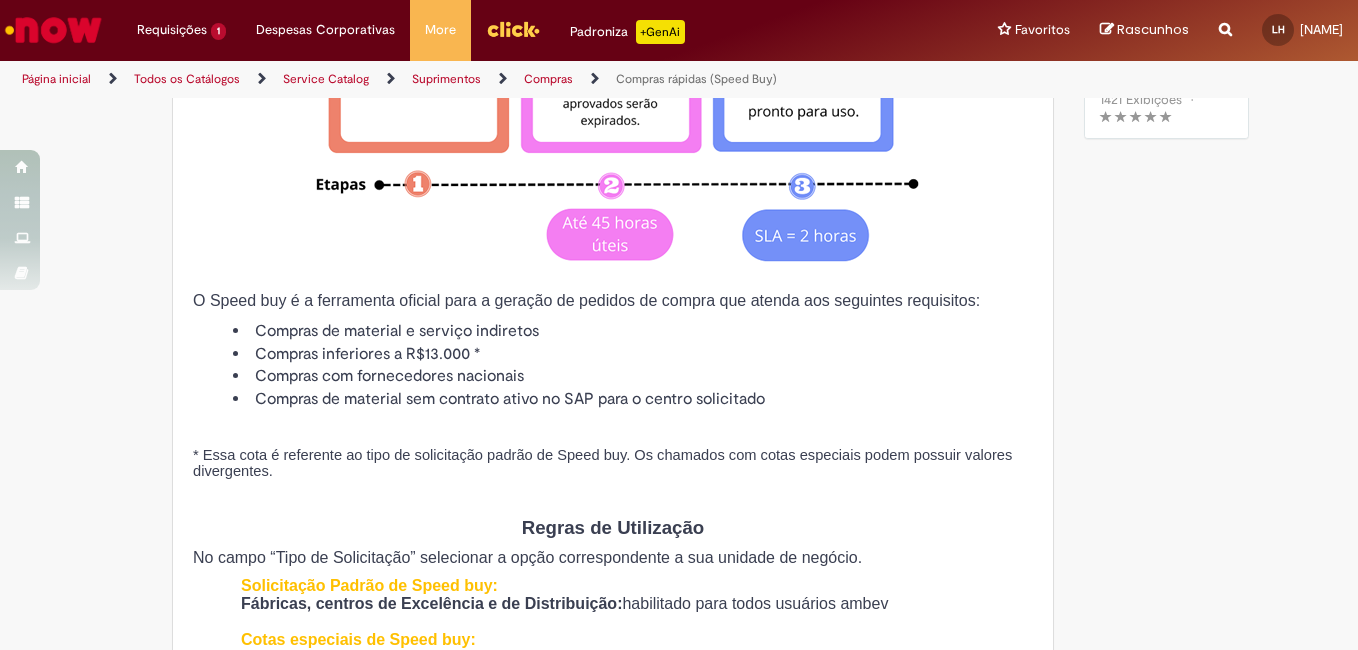 type on "**********" 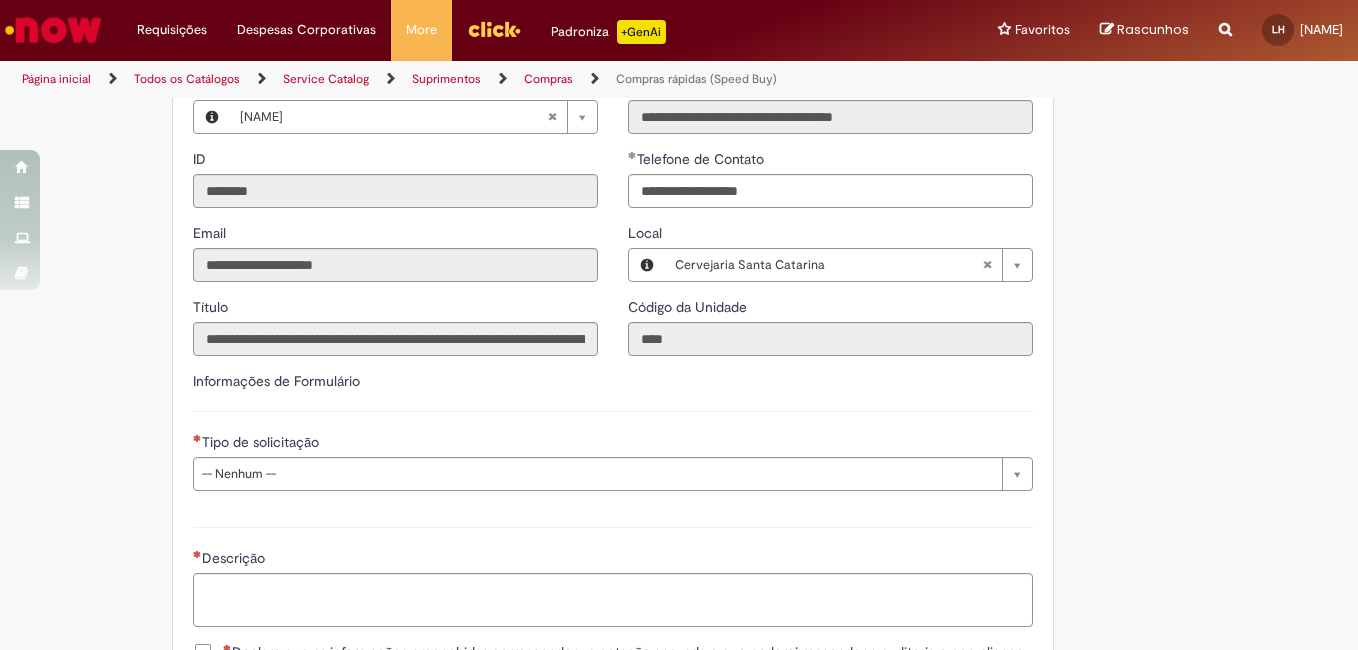 scroll, scrollTop: 2811, scrollLeft: 0, axis: vertical 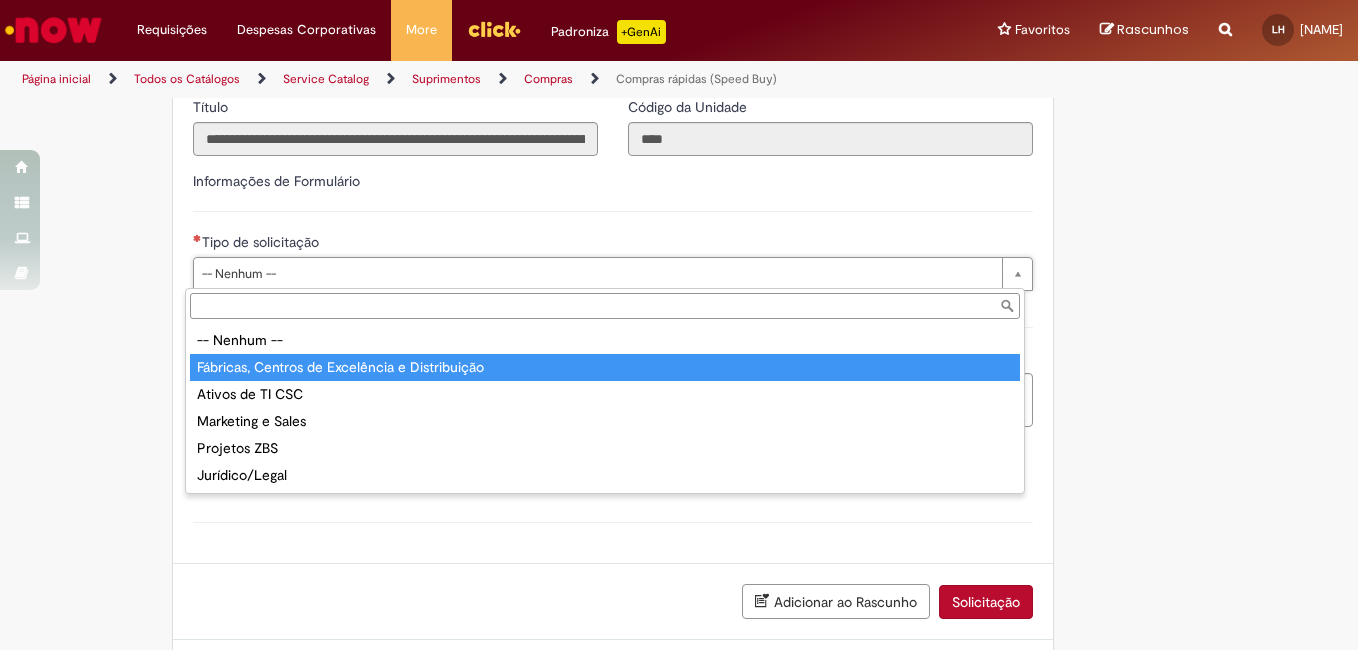 type on "**********" 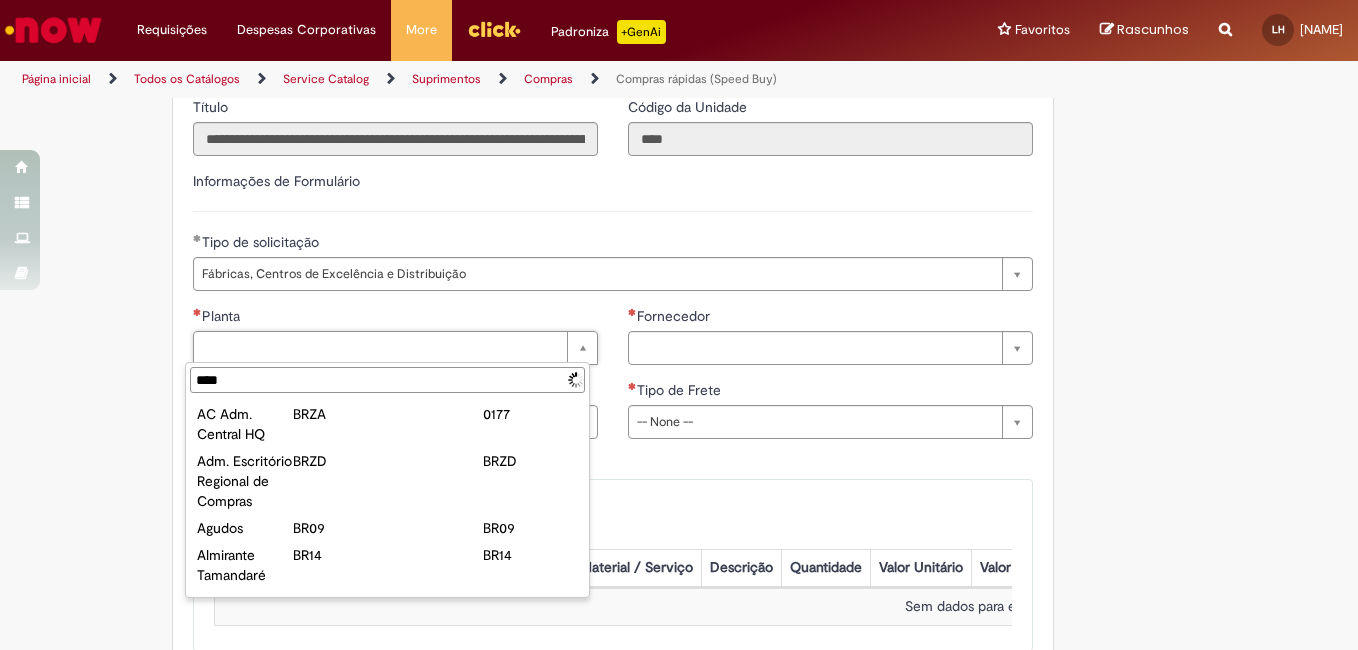 type on "*****" 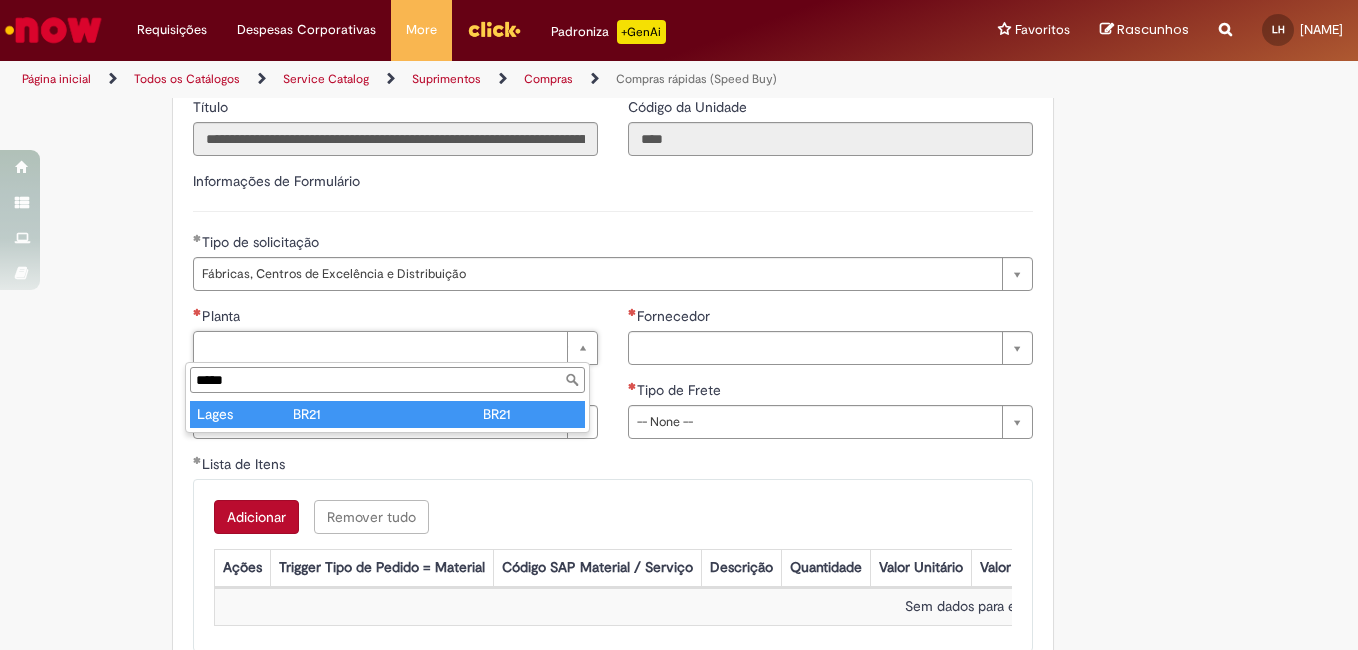 type on "*****" 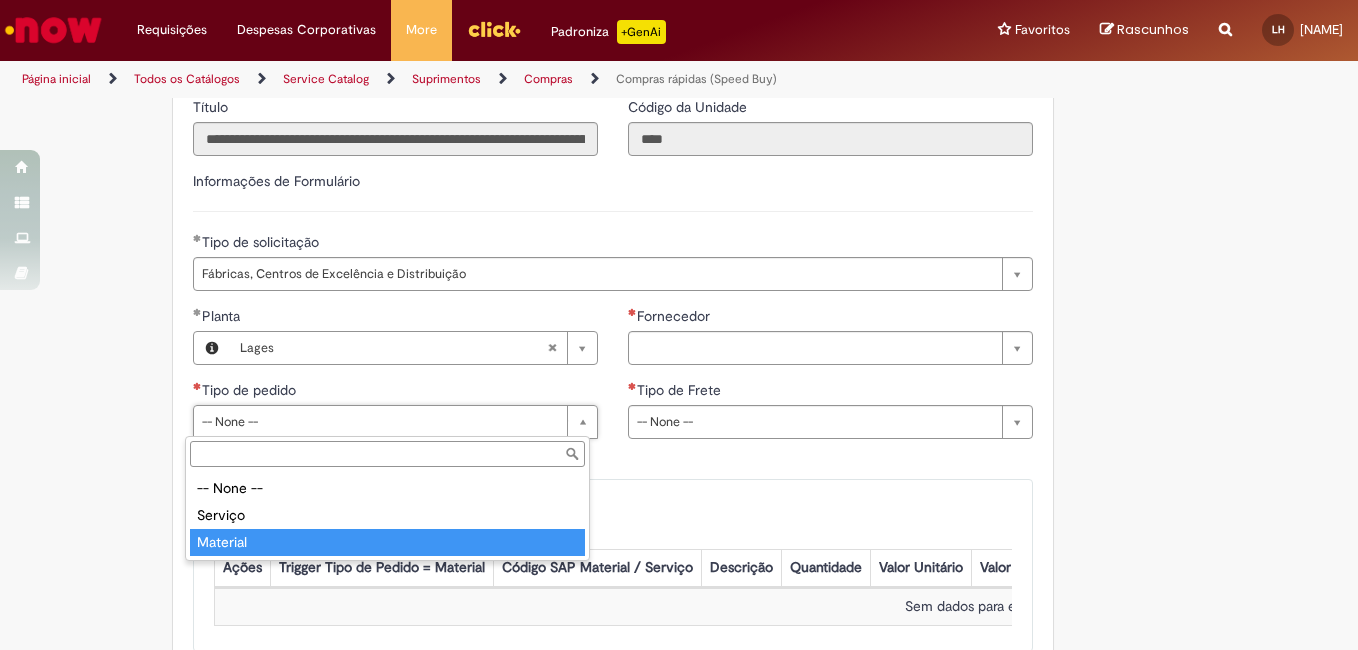 type on "********" 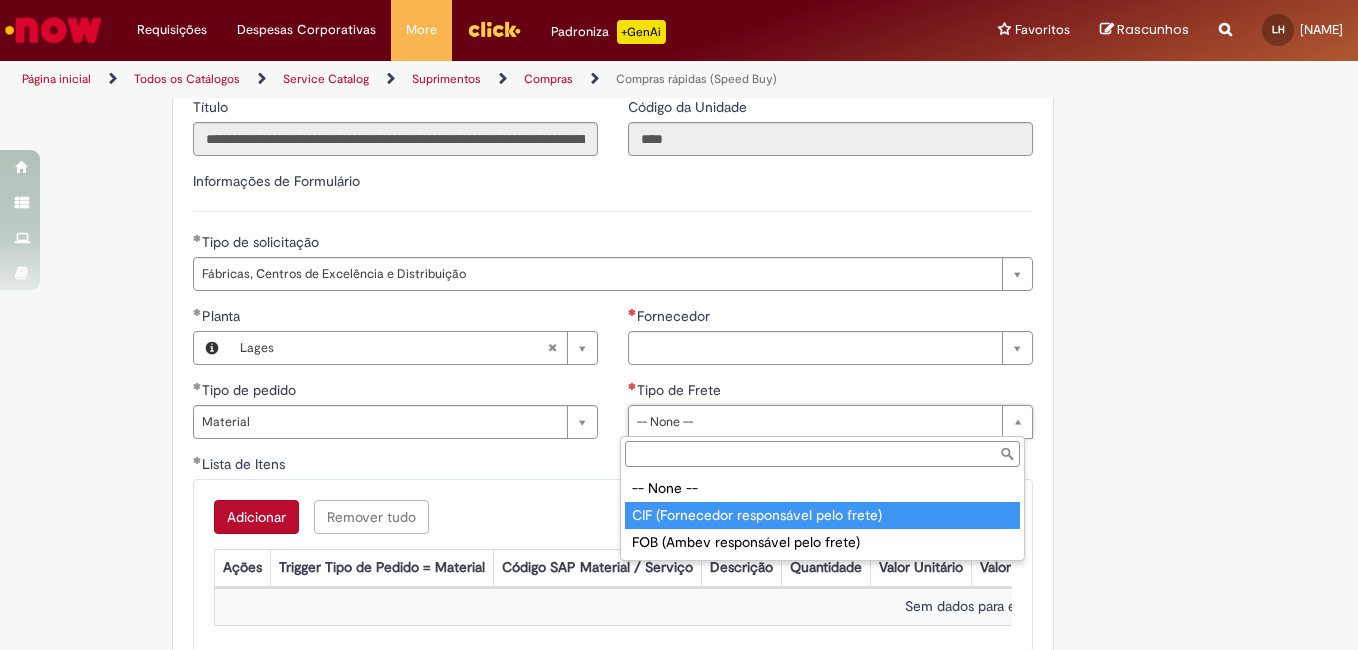 type on "**********" 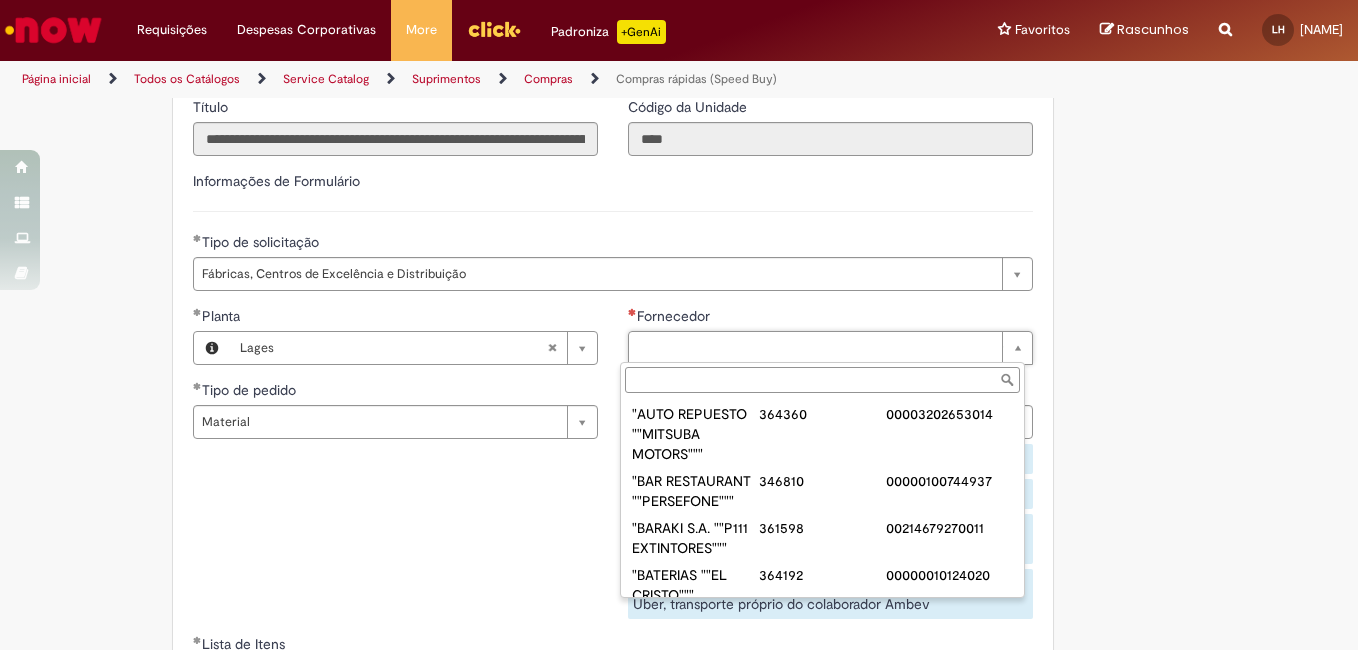 paste on "**********" 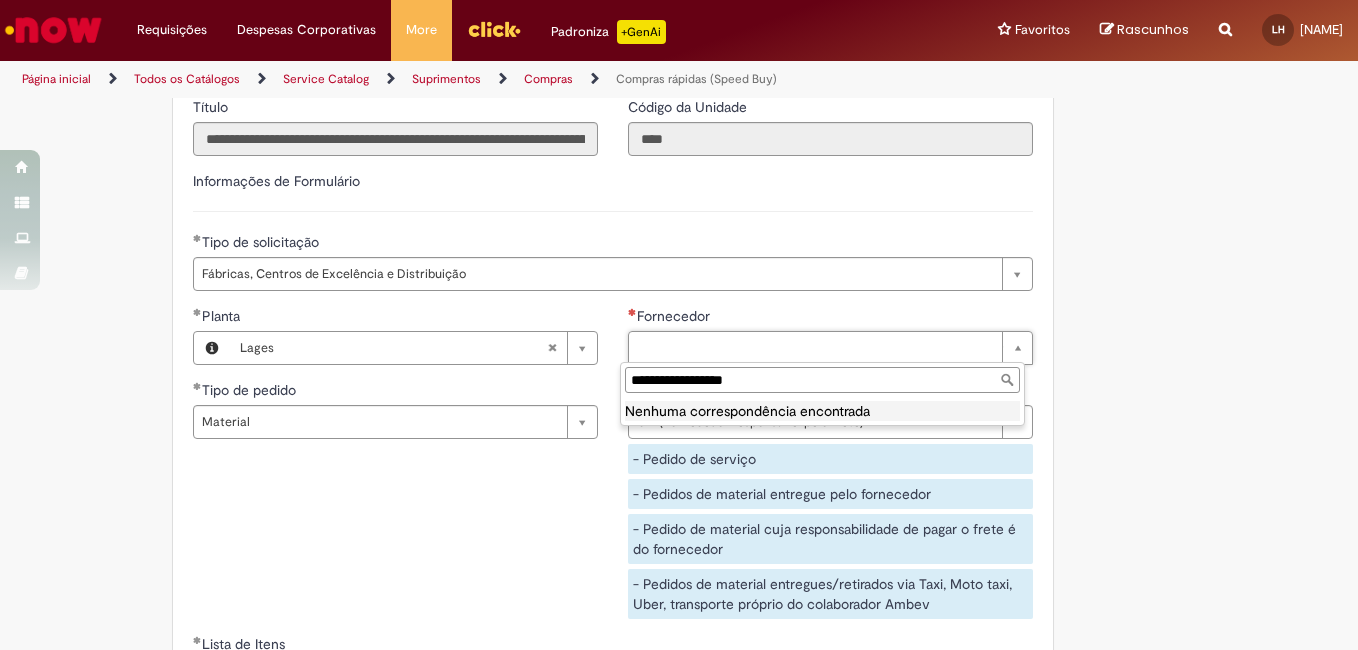 click on "**********" at bounding box center [822, 380] 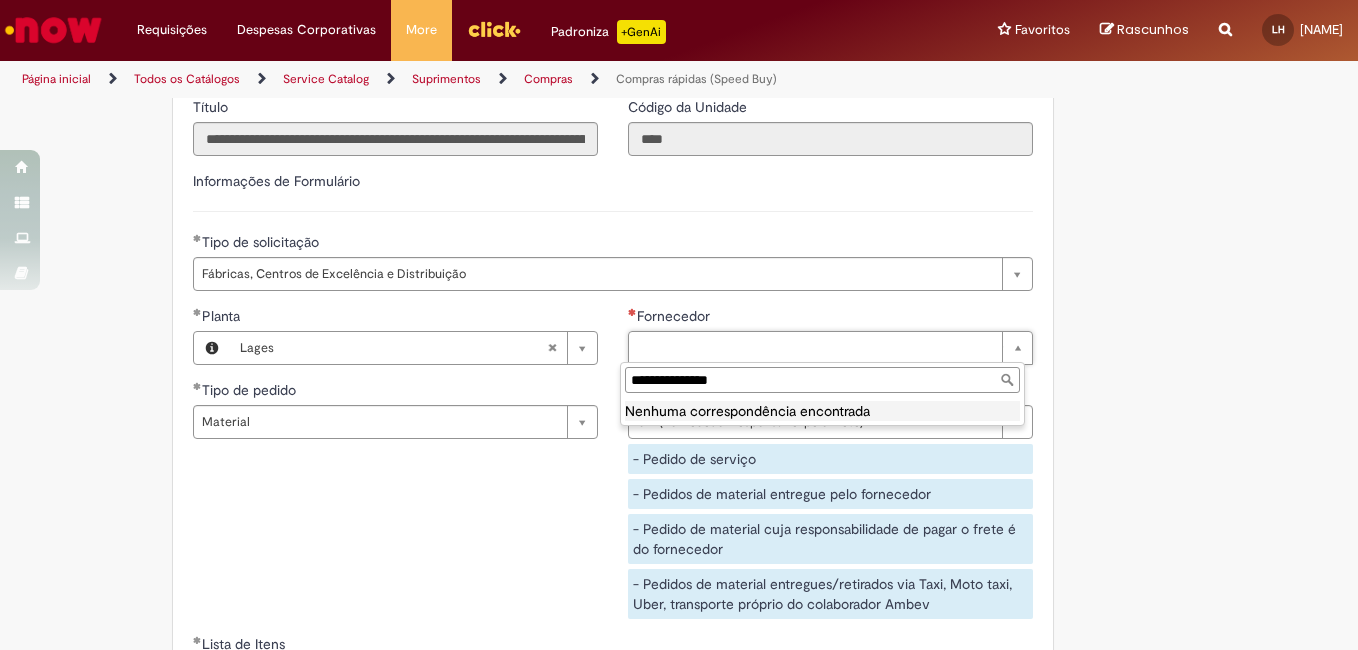 type on "**********" 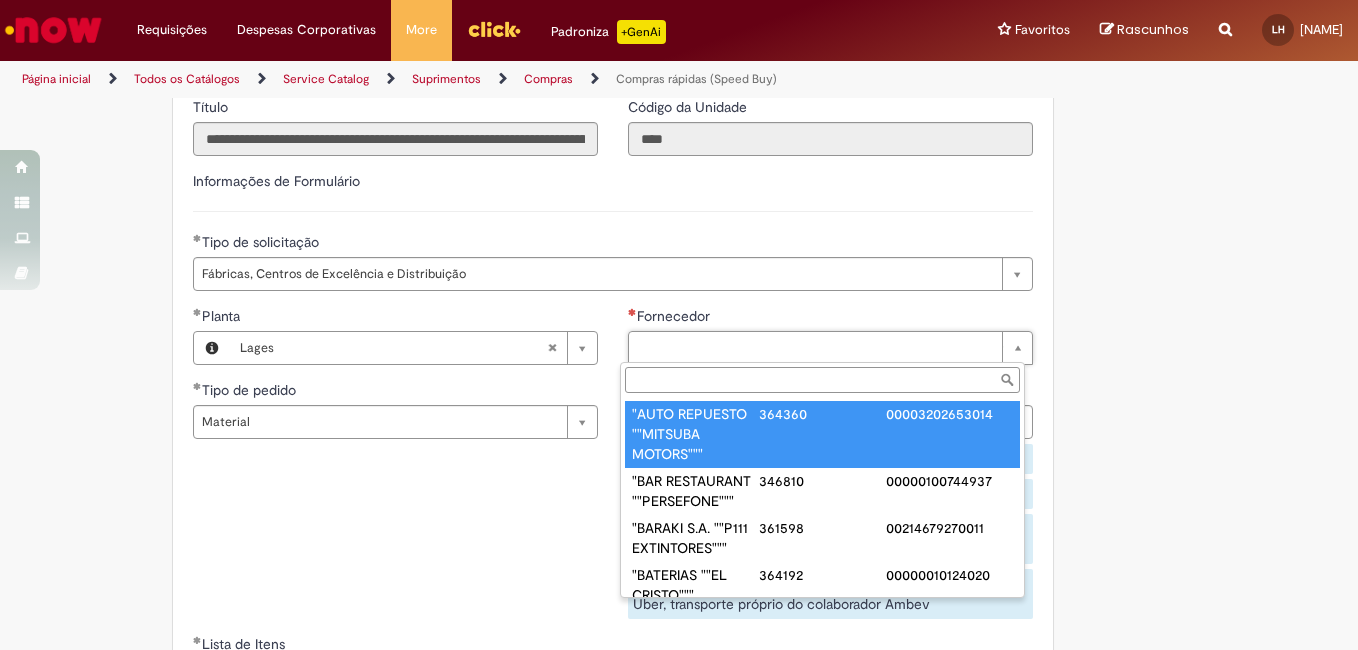 paste on "**********" 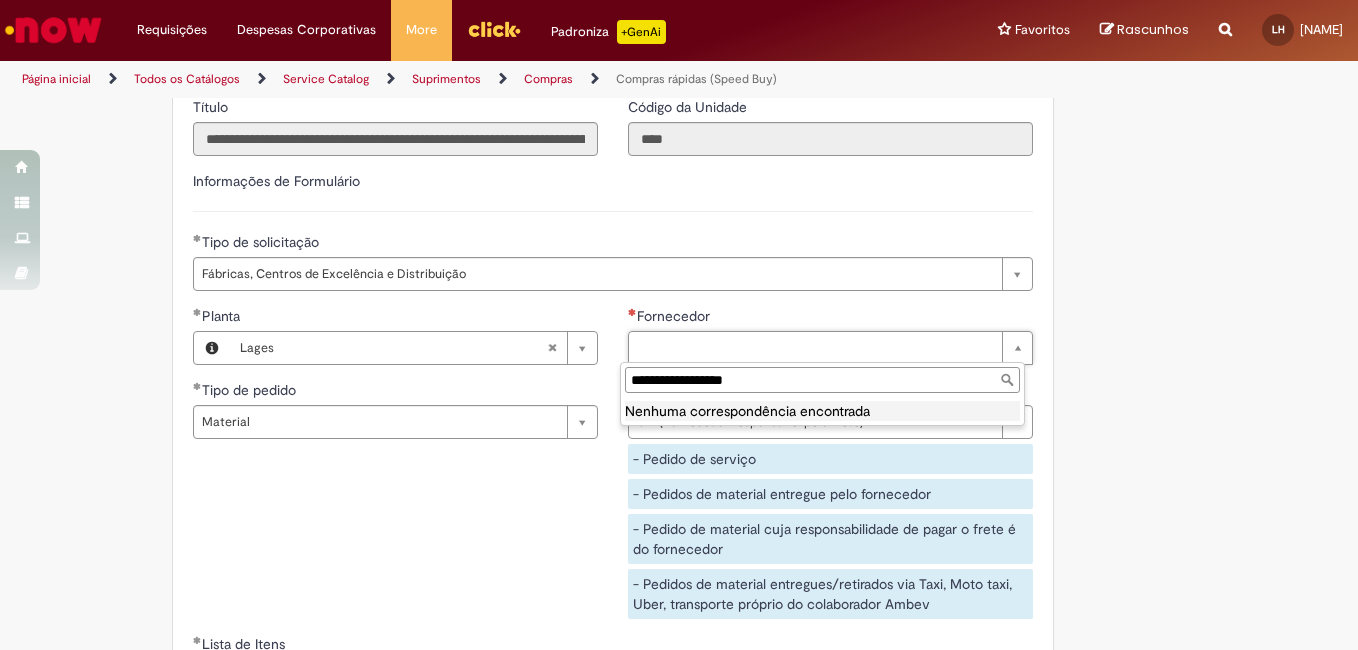 click on "**********" at bounding box center (822, 380) 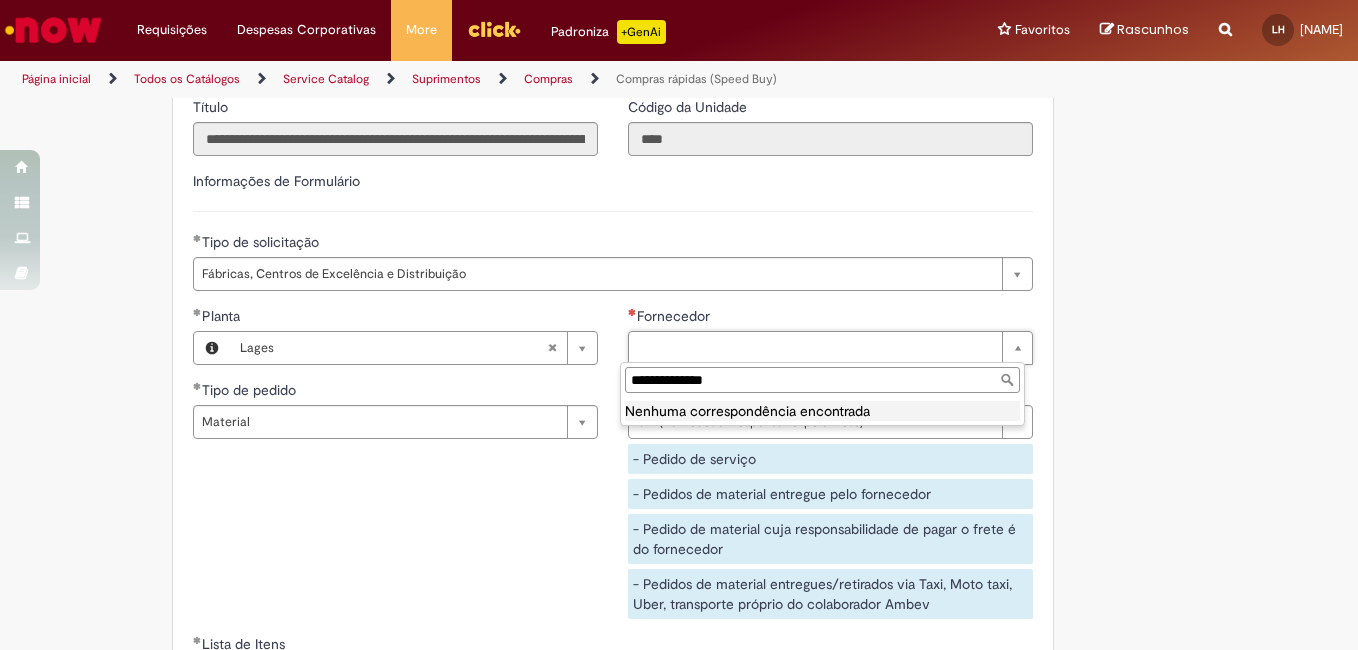 drag, startPoint x: 844, startPoint y: 388, endPoint x: 541, endPoint y: 384, distance: 303.0264 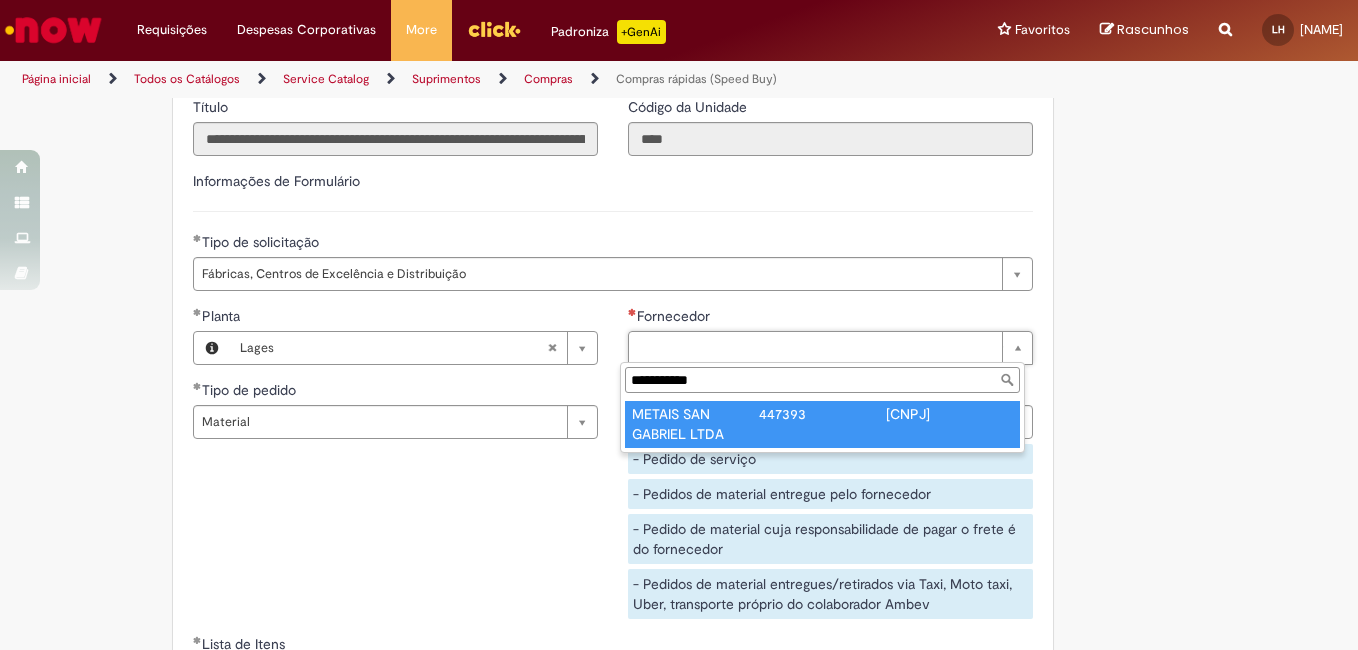 type on "**********" 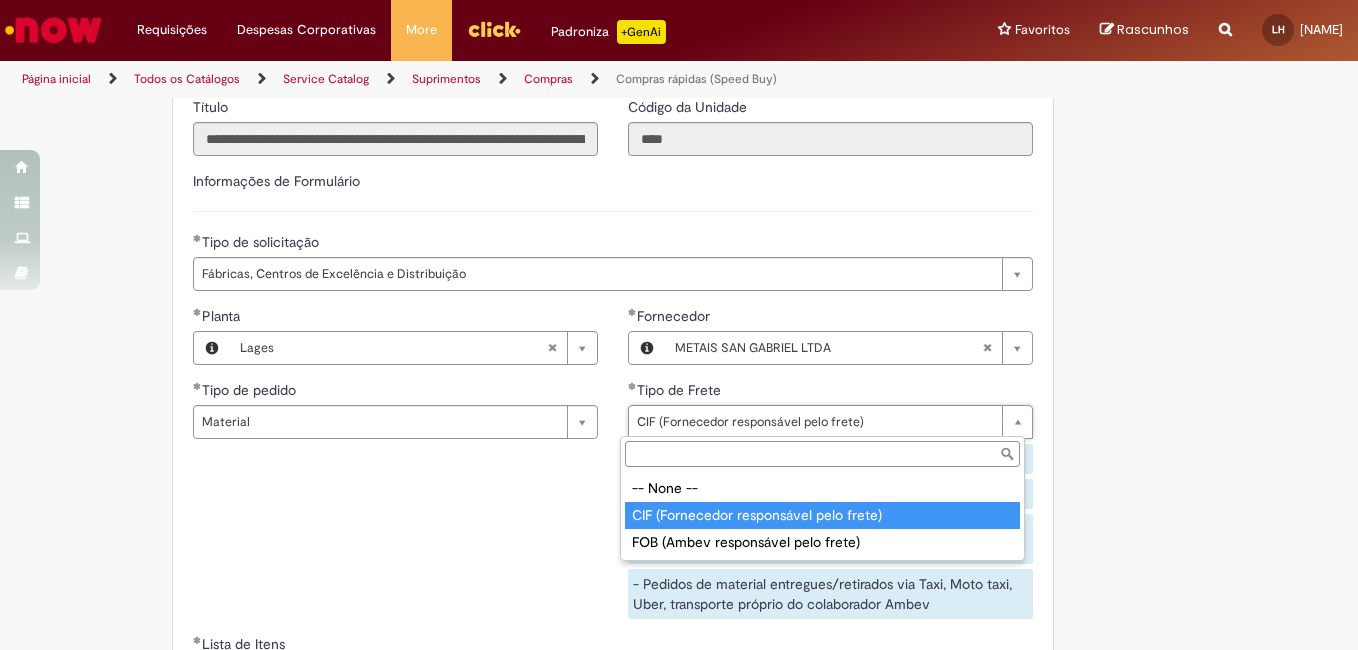 type on "**********" 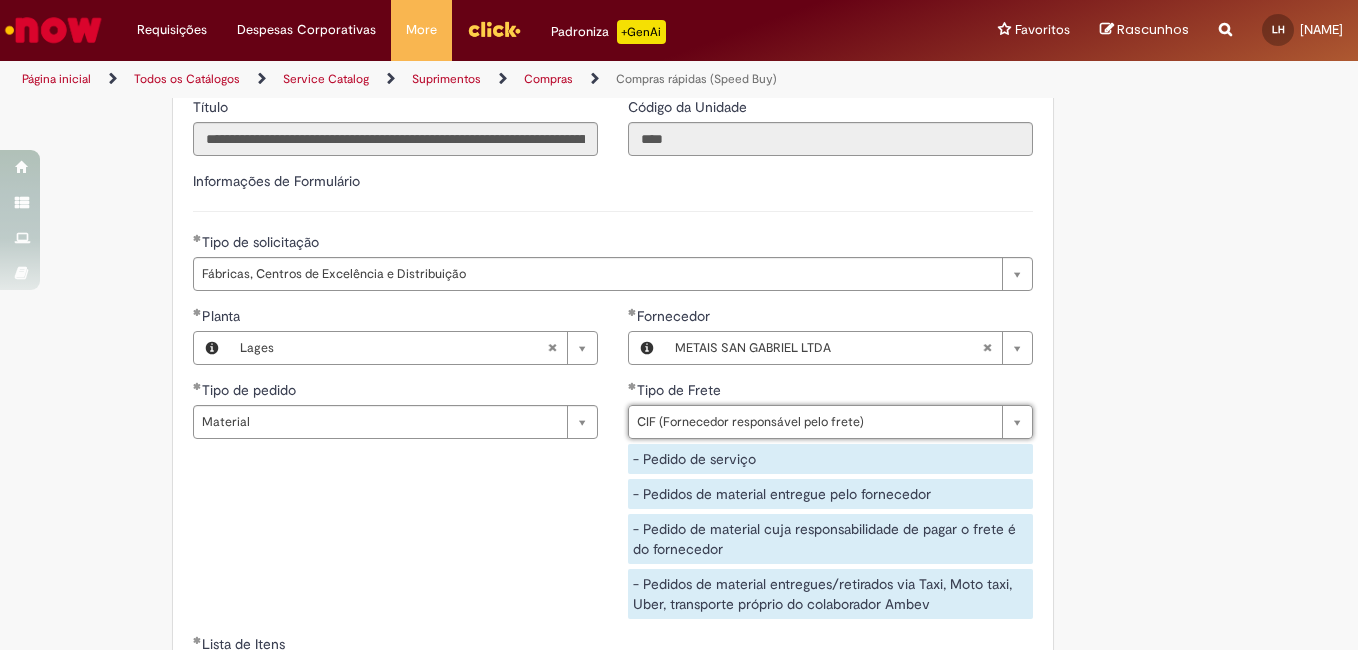 scroll, scrollTop: 3211, scrollLeft: 0, axis: vertical 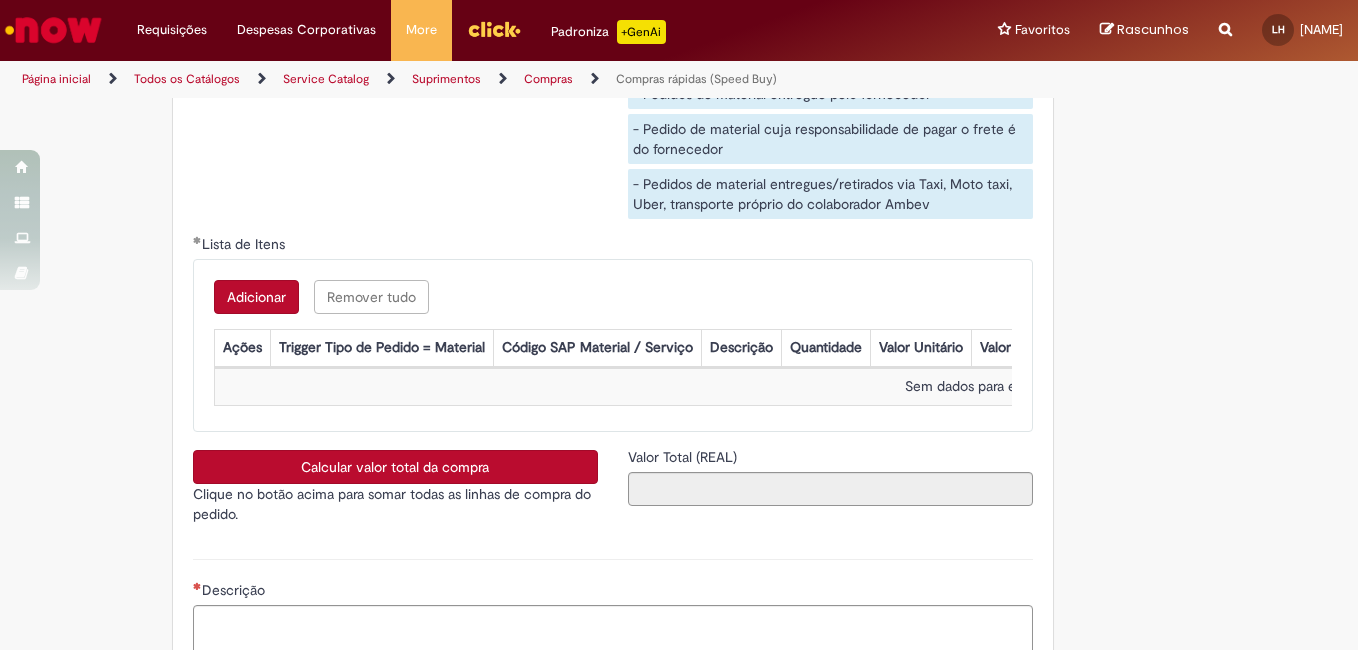 click on "Adicionar" at bounding box center (256, 297) 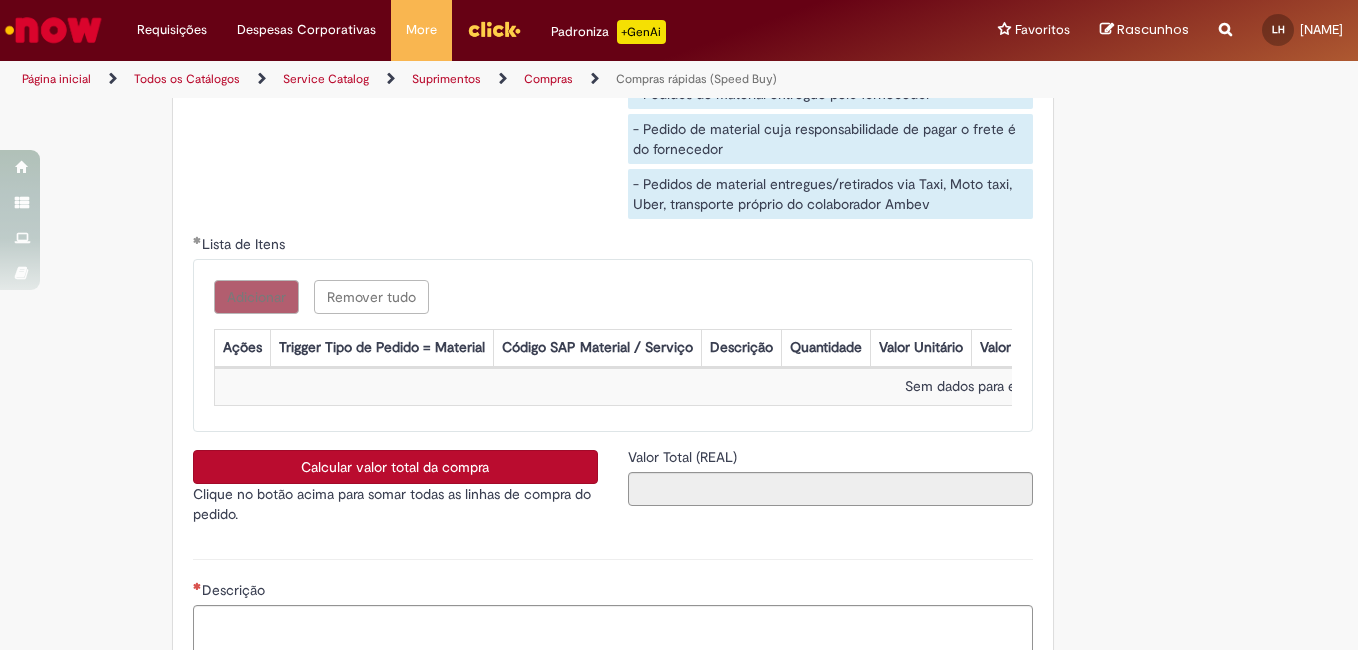 scroll, scrollTop: 0, scrollLeft: 0, axis: both 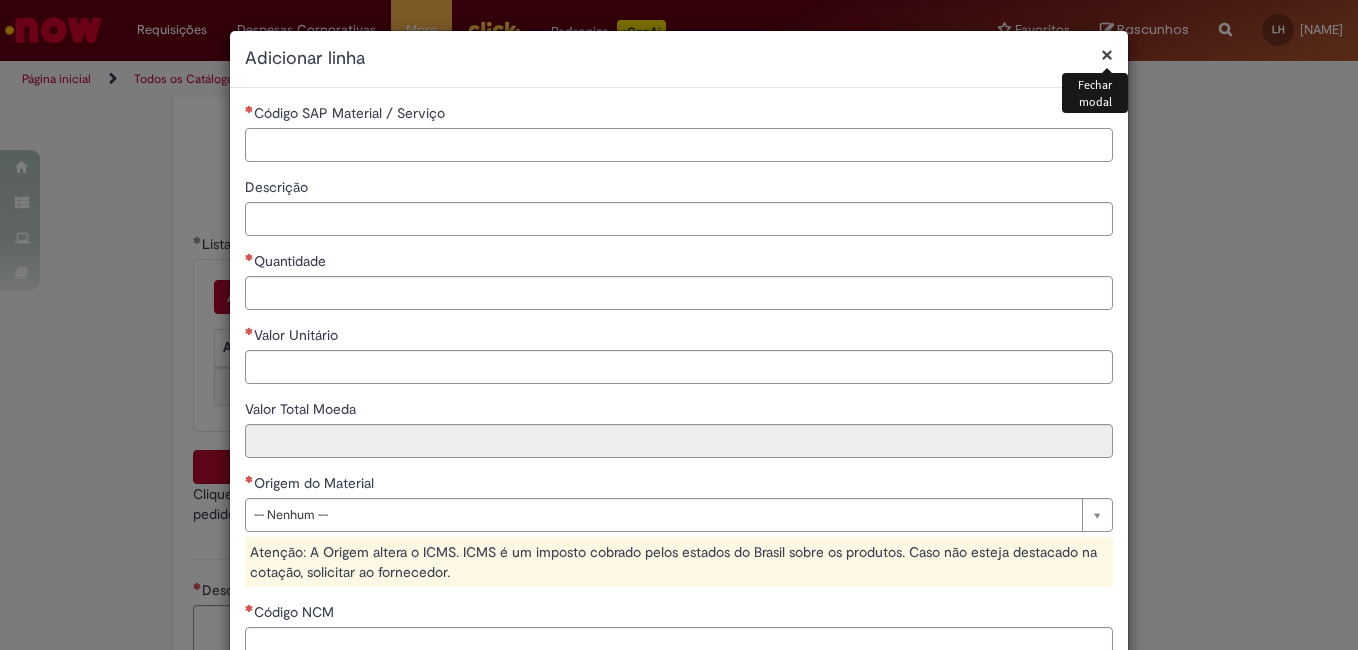 click on "Código SAP Material / Serviço" at bounding box center (679, 145) 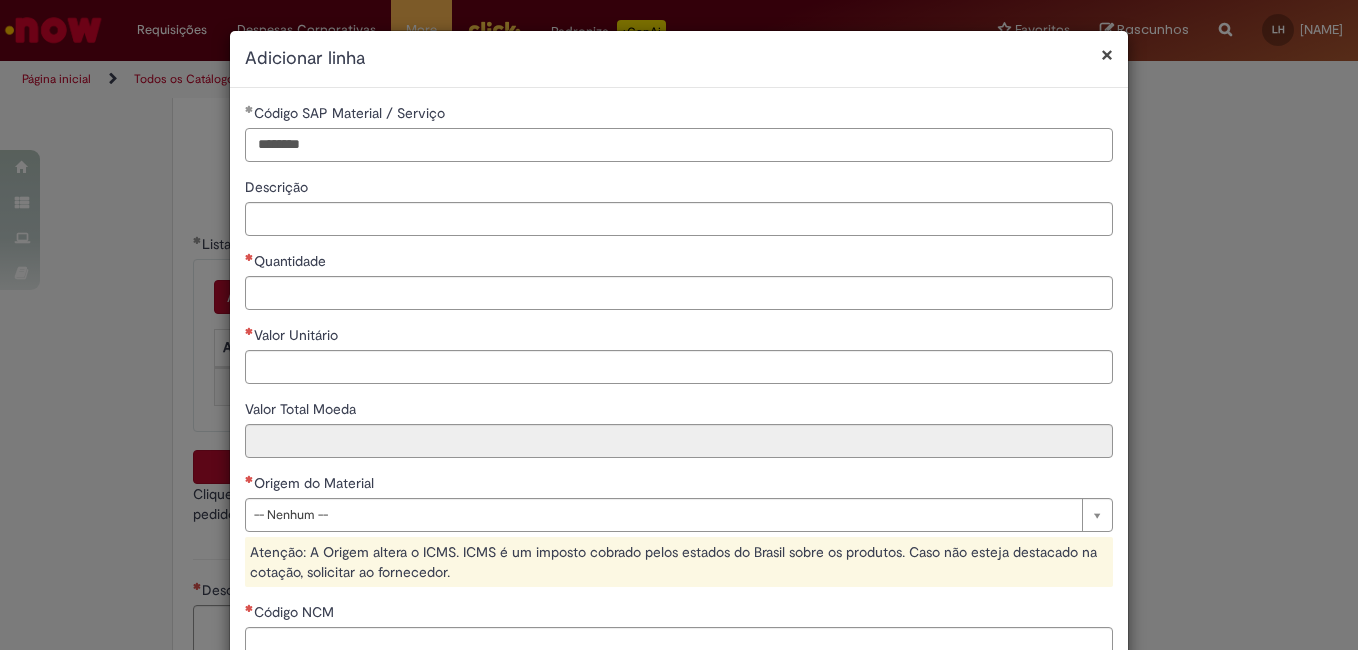 type on "********" 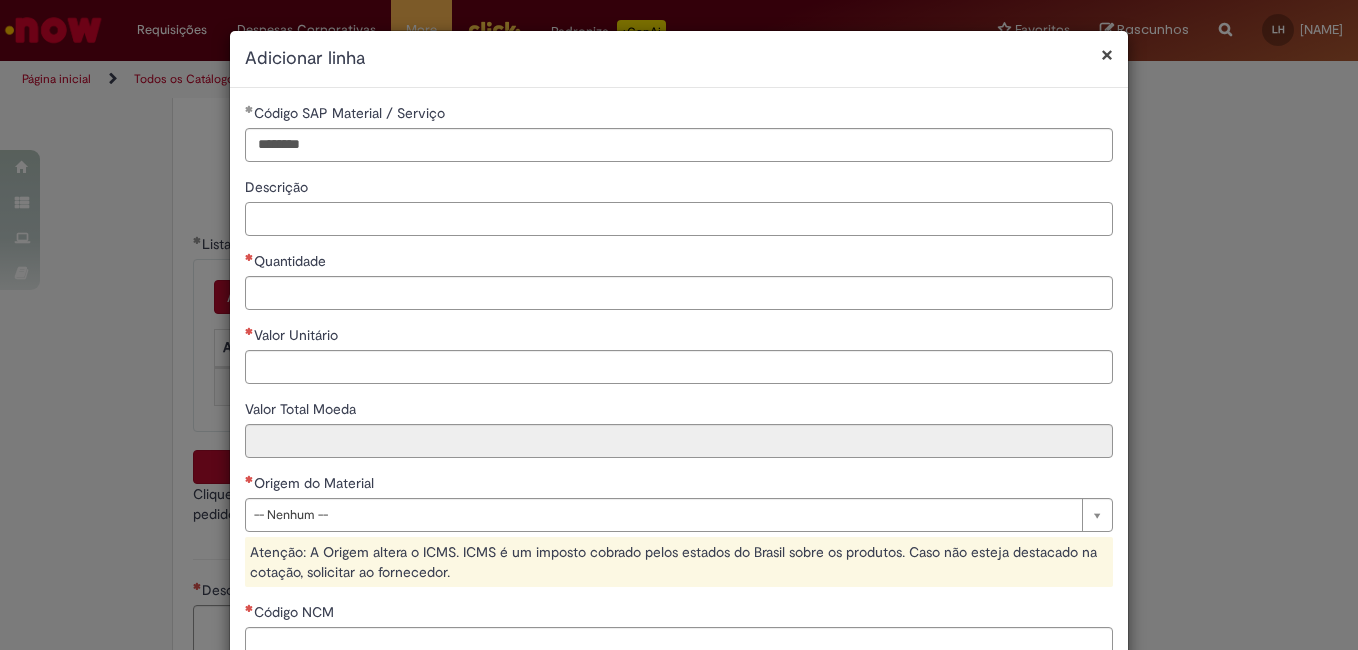 click on "Descrição" at bounding box center (679, 219) 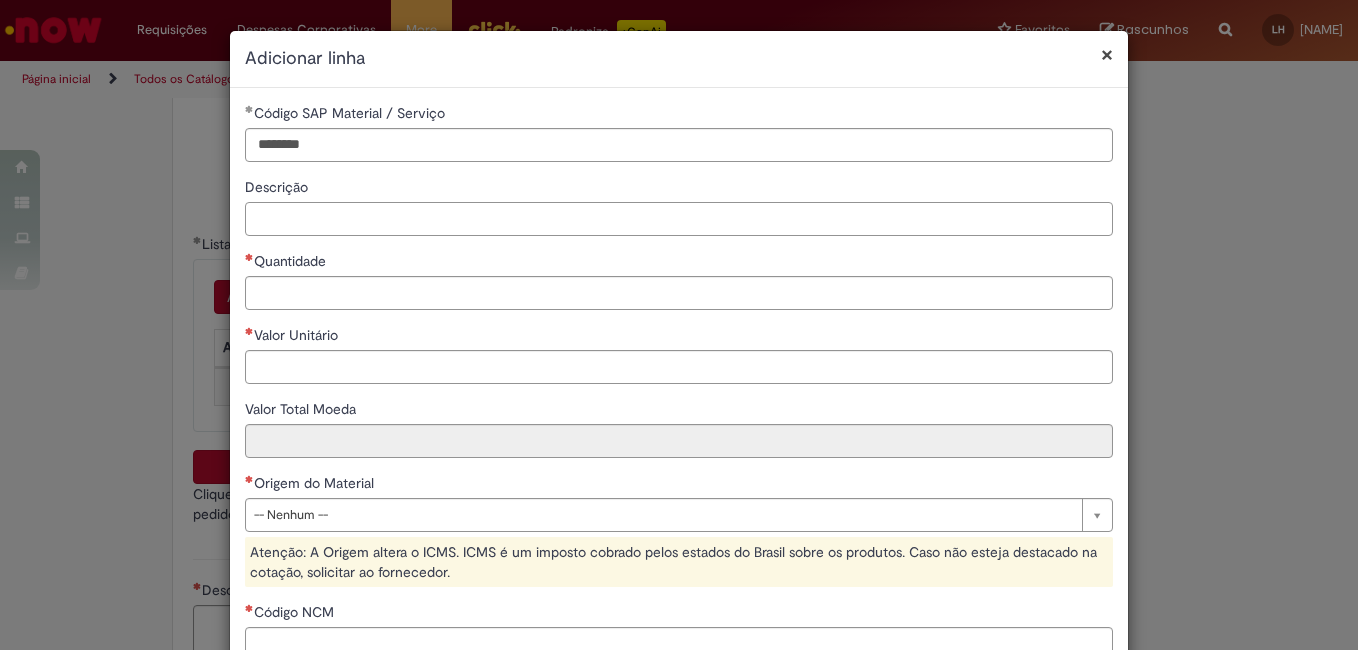 type on "*" 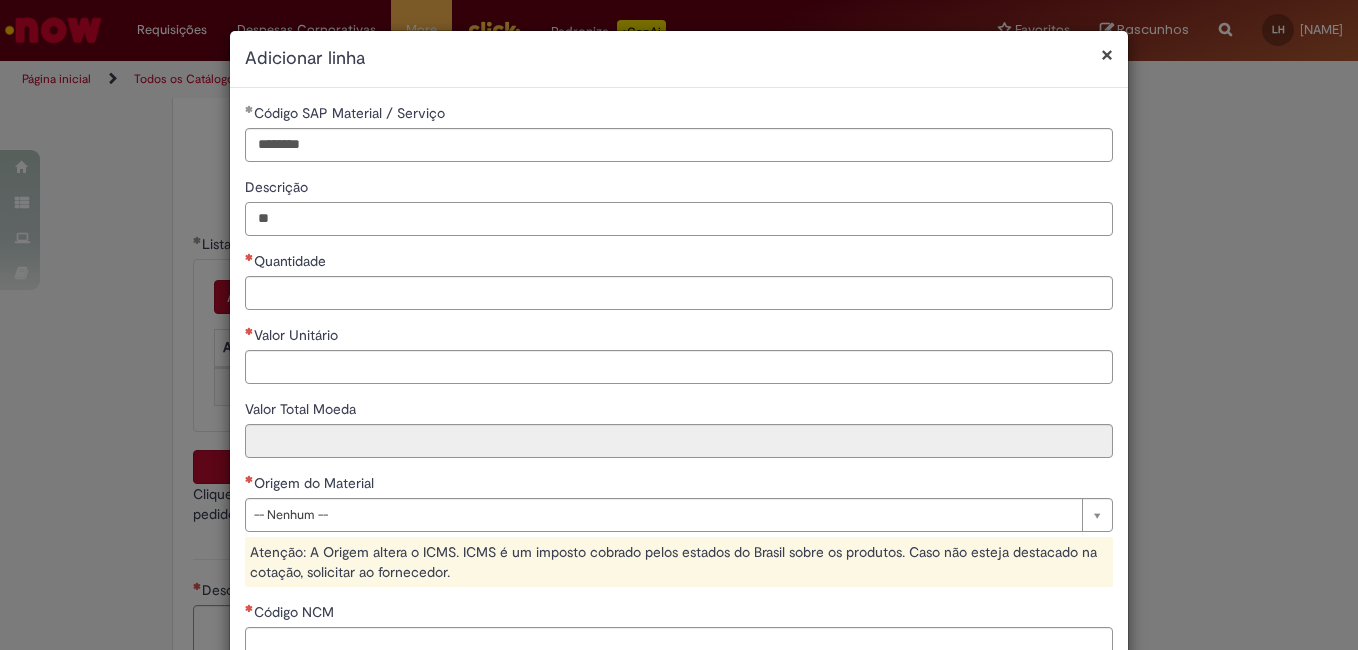 type on "*" 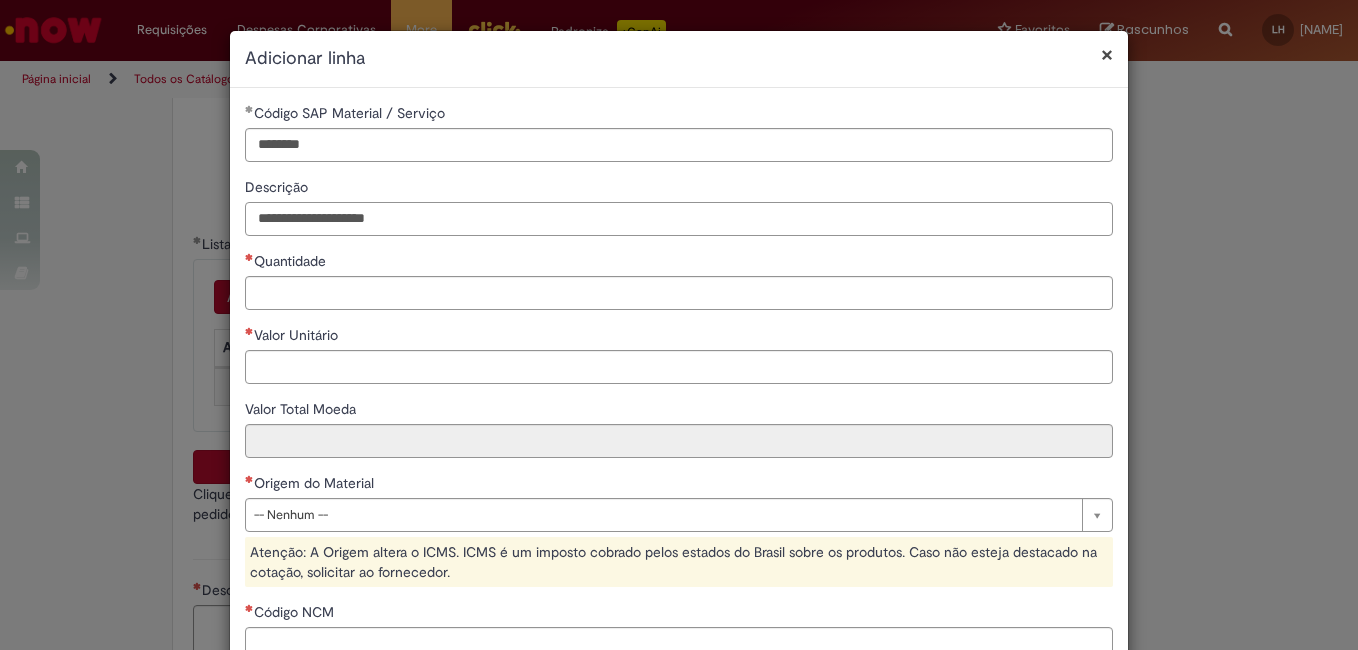 type on "**********" 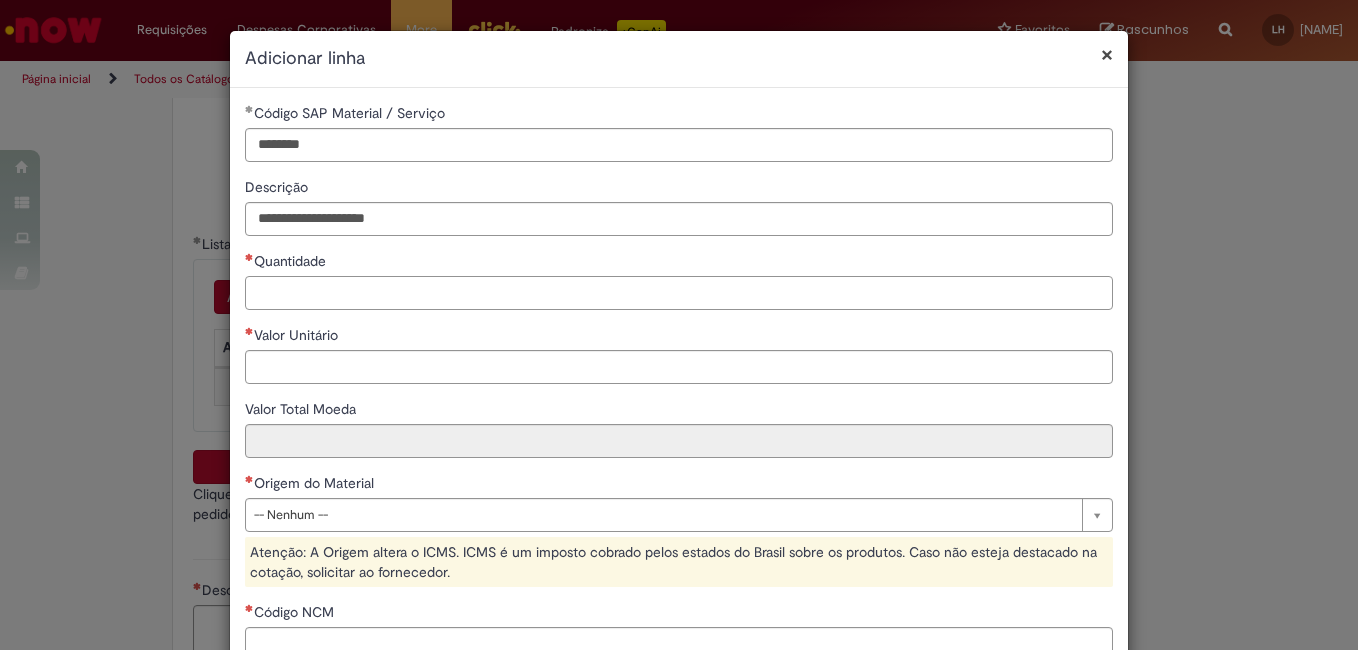 click on "Quantidade" at bounding box center [679, 293] 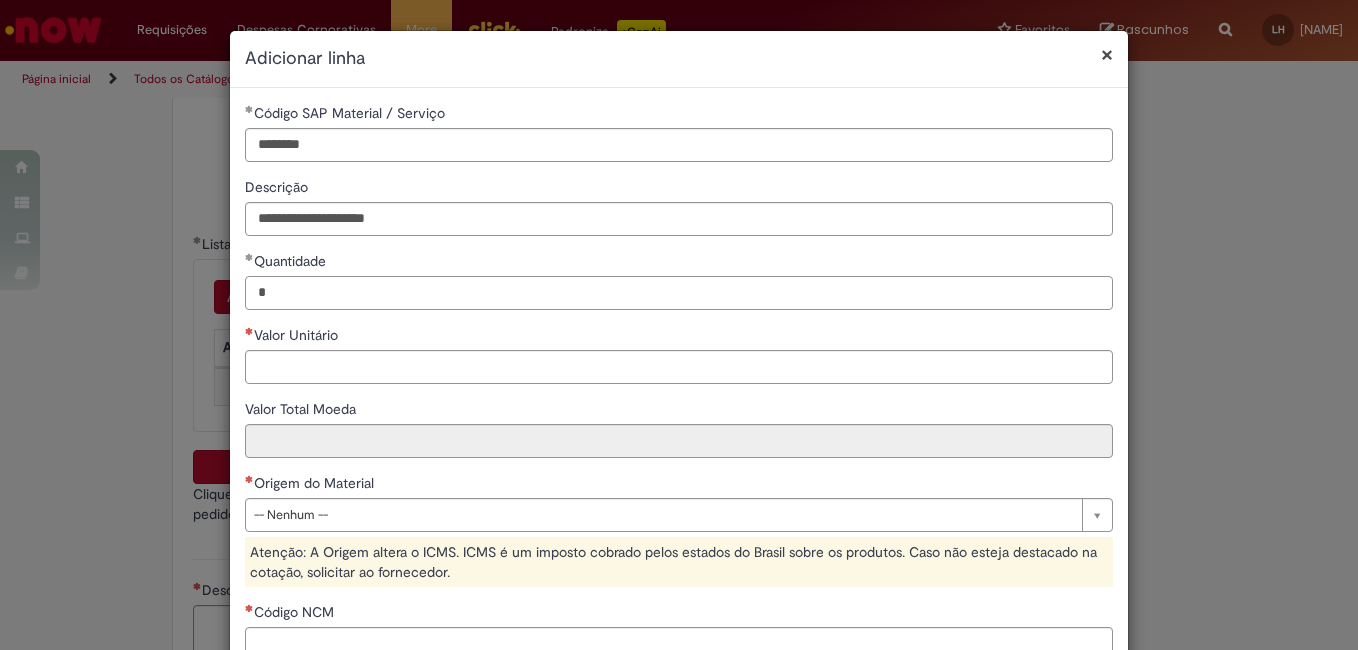type on "*" 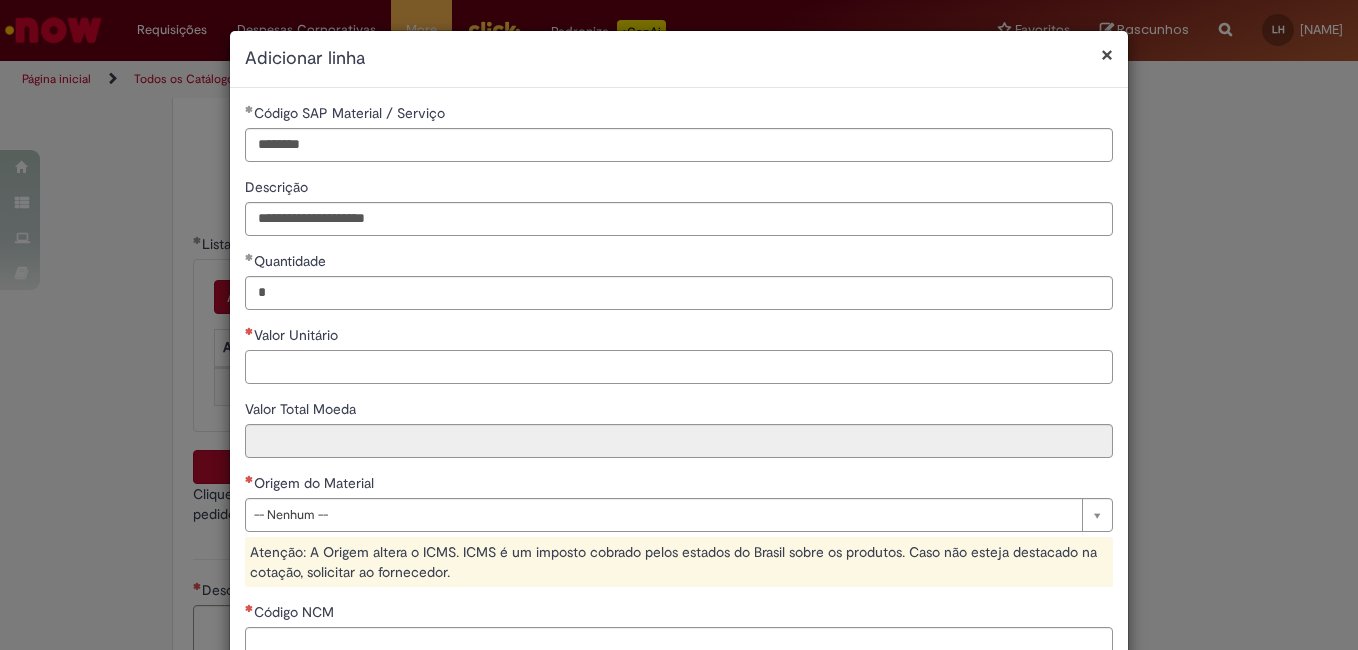 click on "Valor Unitário" at bounding box center (679, 367) 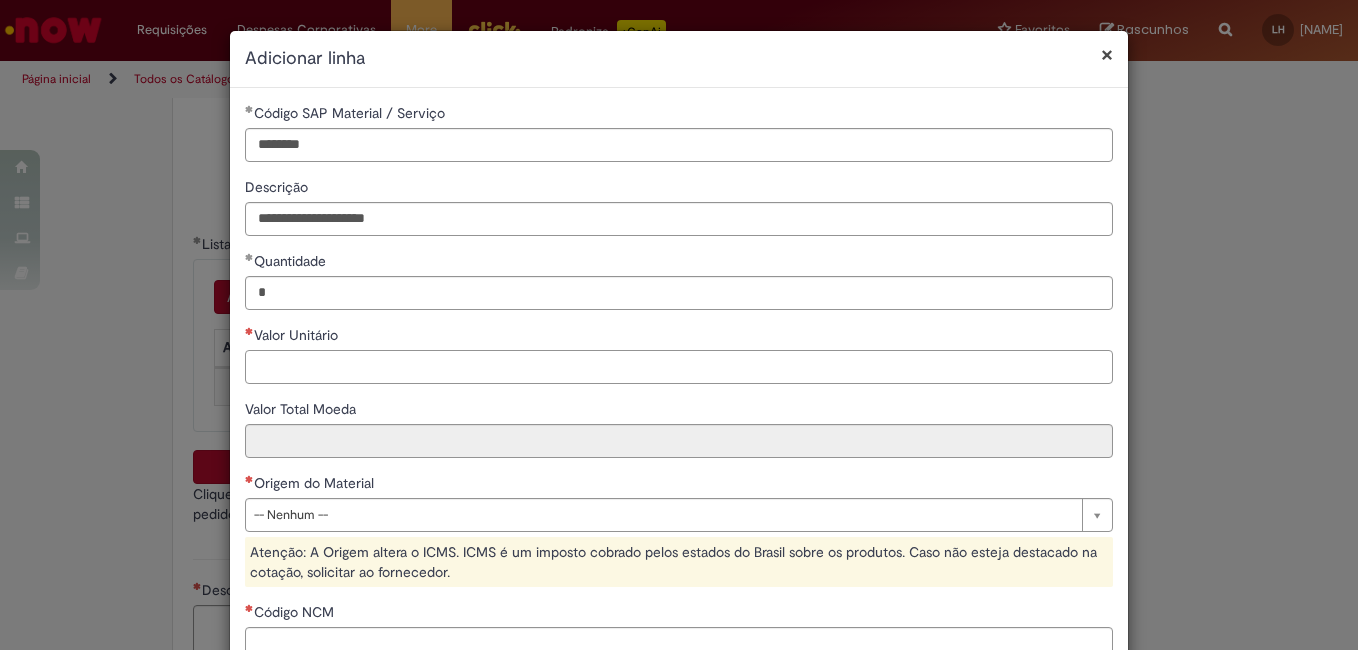paste on "********" 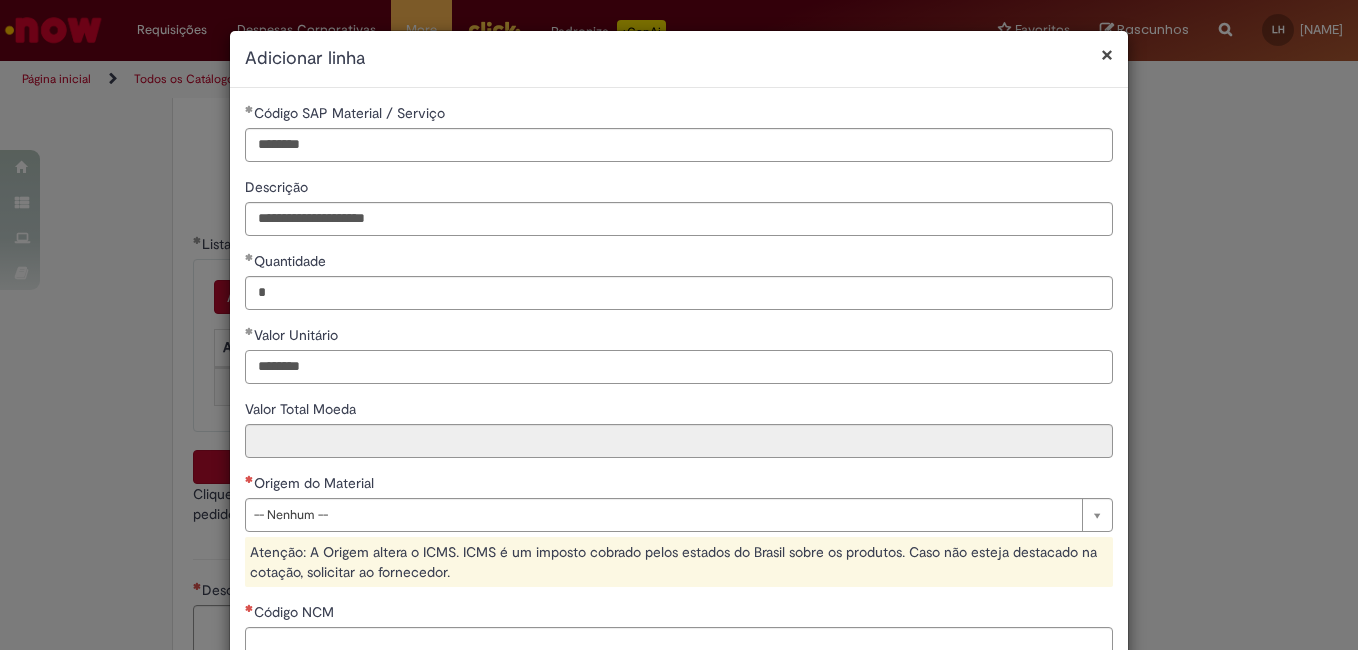 type on "********" 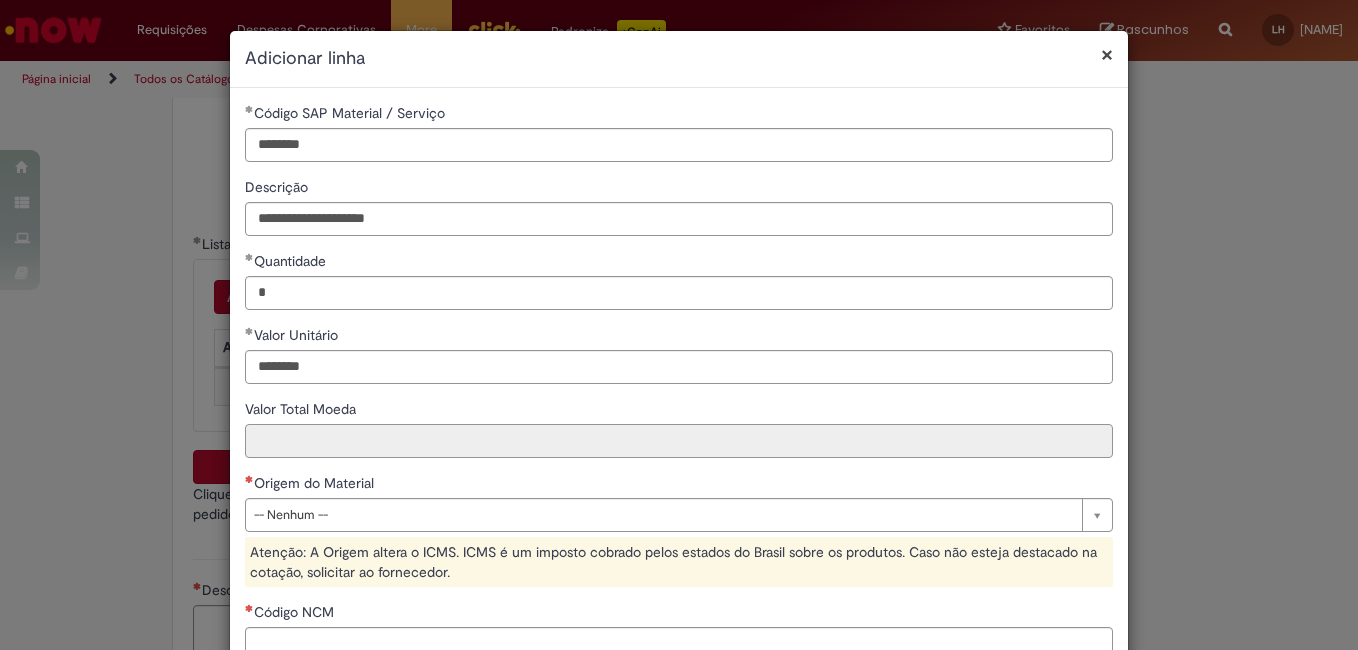 type on "********" 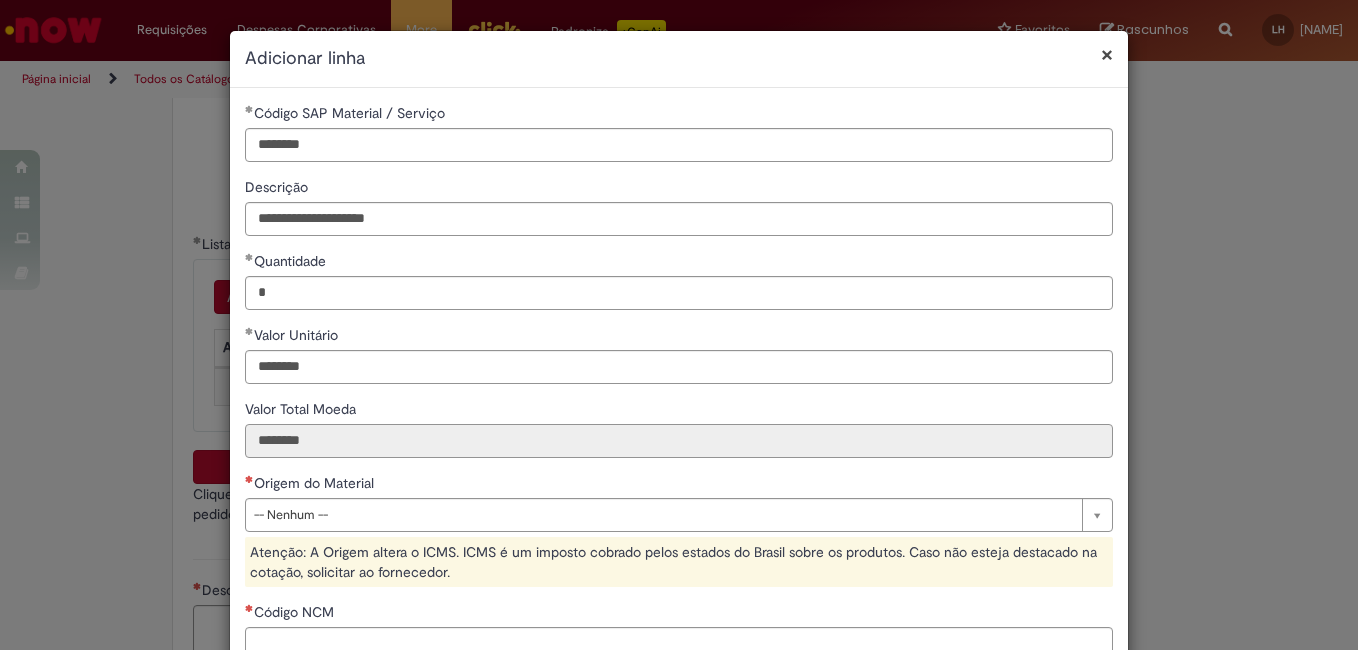 click on "********" at bounding box center [679, 441] 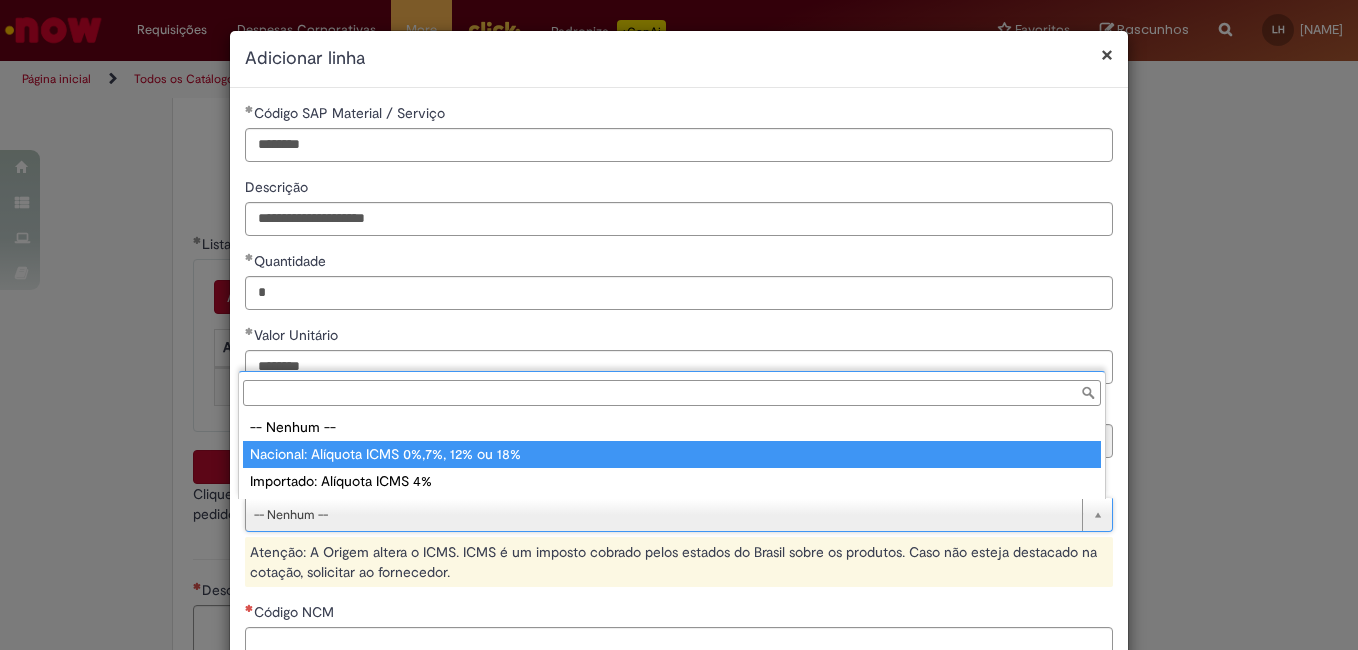 type on "**********" 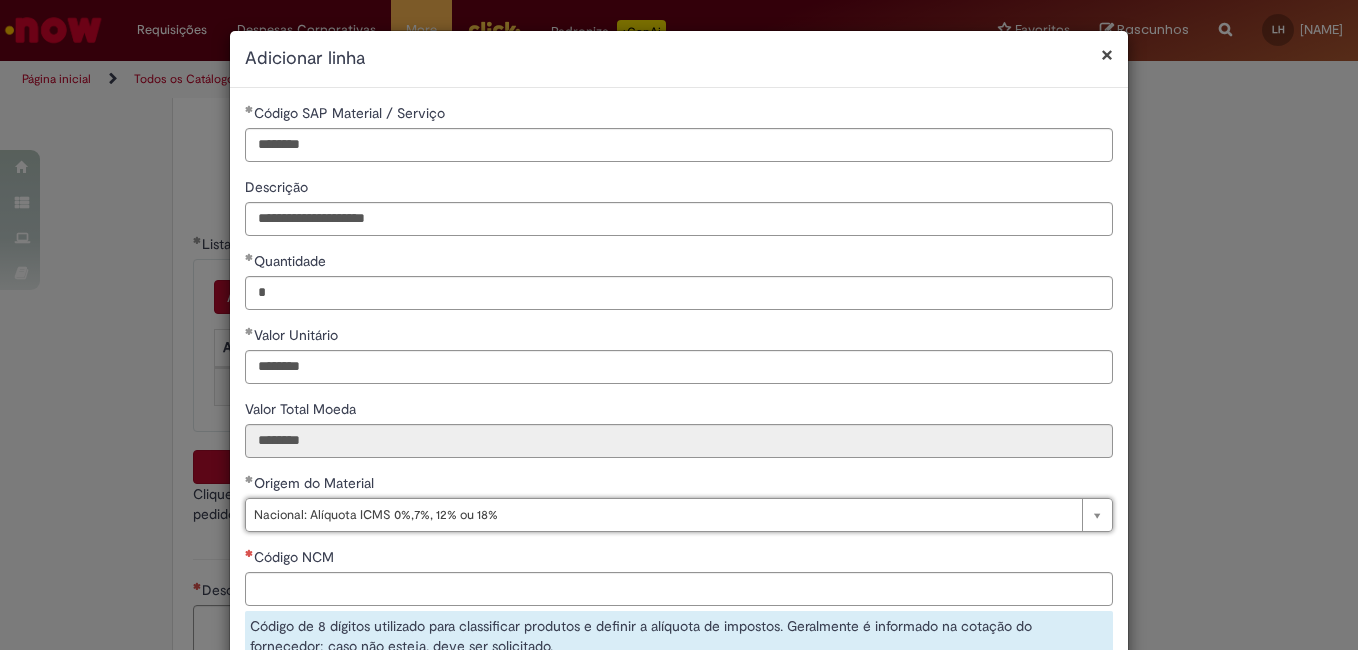 scroll, scrollTop: 285, scrollLeft: 0, axis: vertical 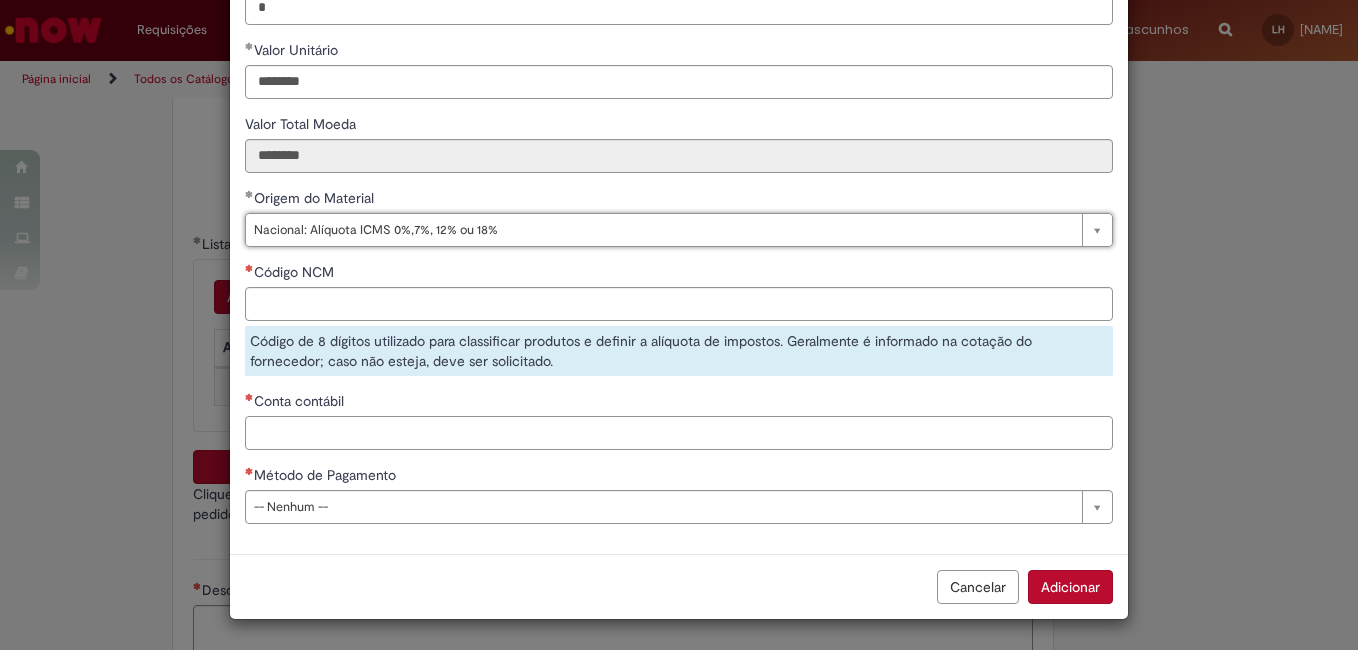 click on "Conta contábil" at bounding box center [679, 433] 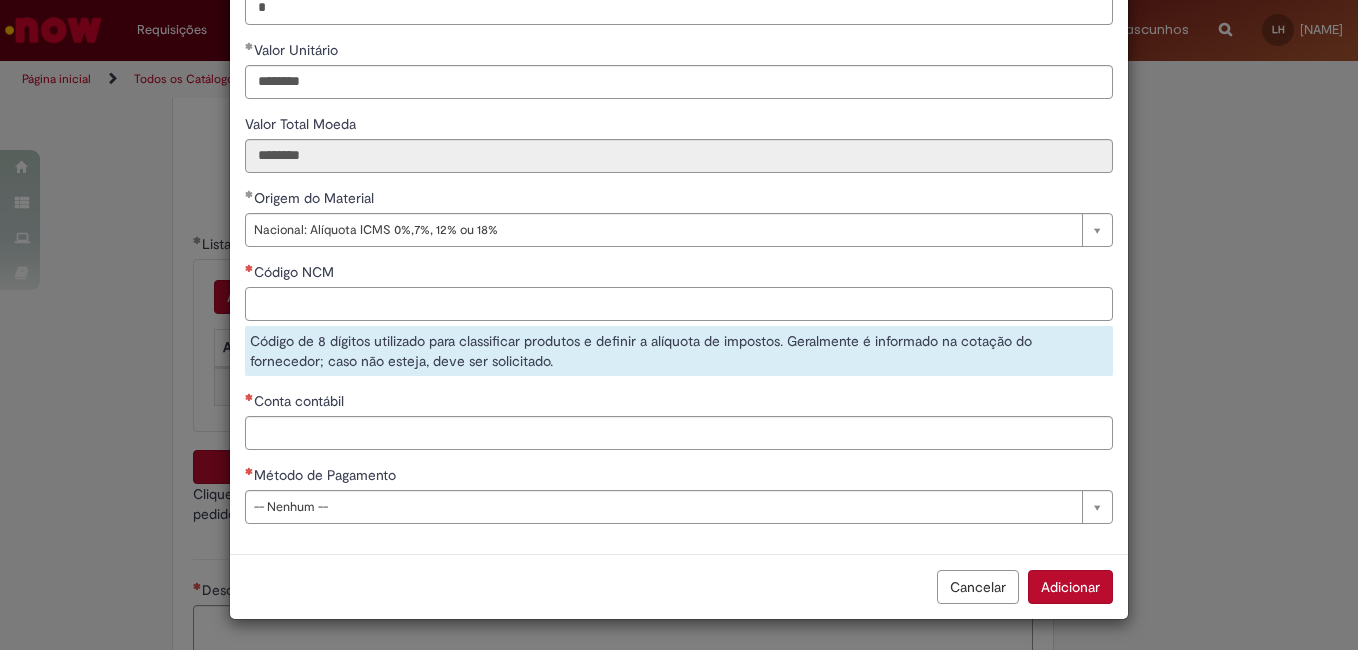 click on "Código NCM" at bounding box center [679, 304] 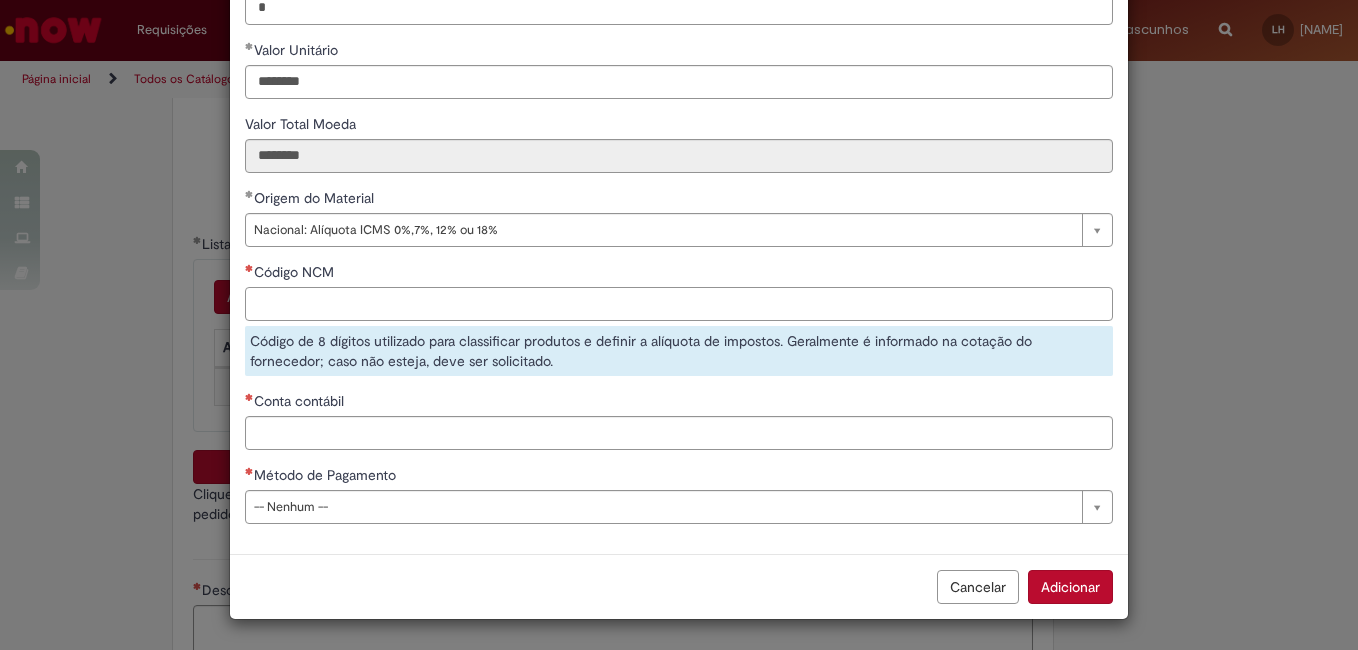 scroll, scrollTop: 0, scrollLeft: 0, axis: both 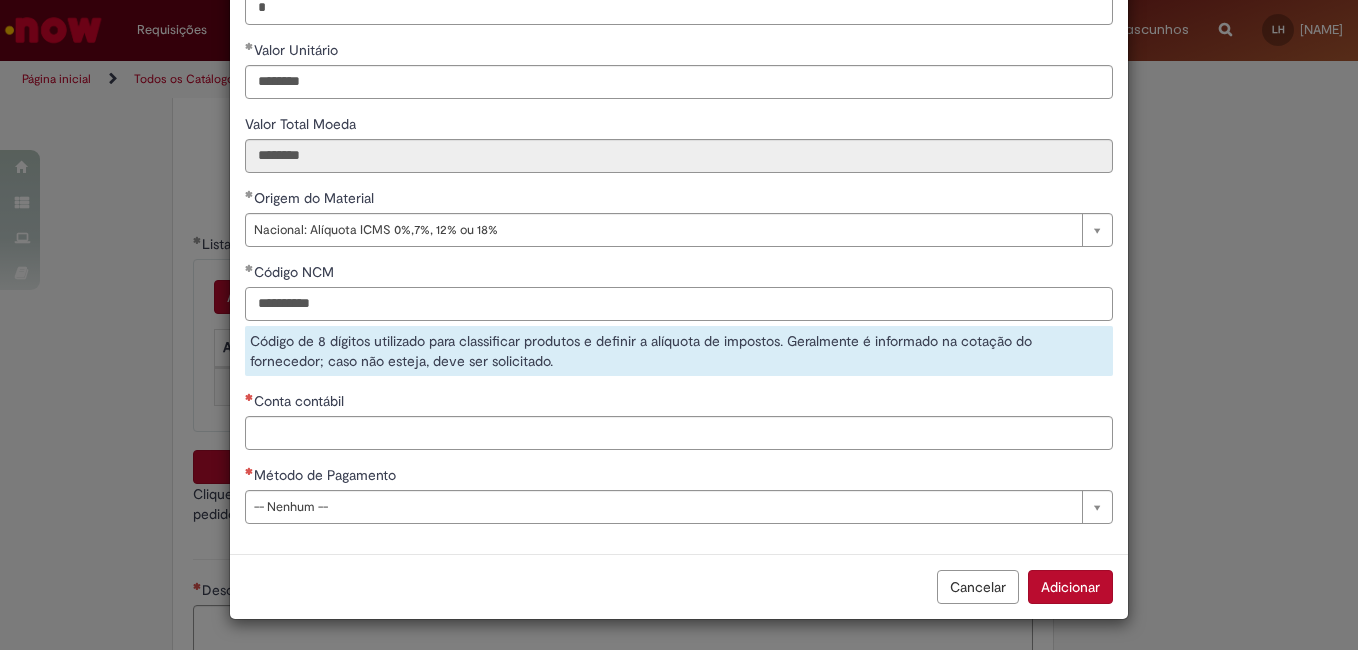 click on "**********" at bounding box center (679, 304) 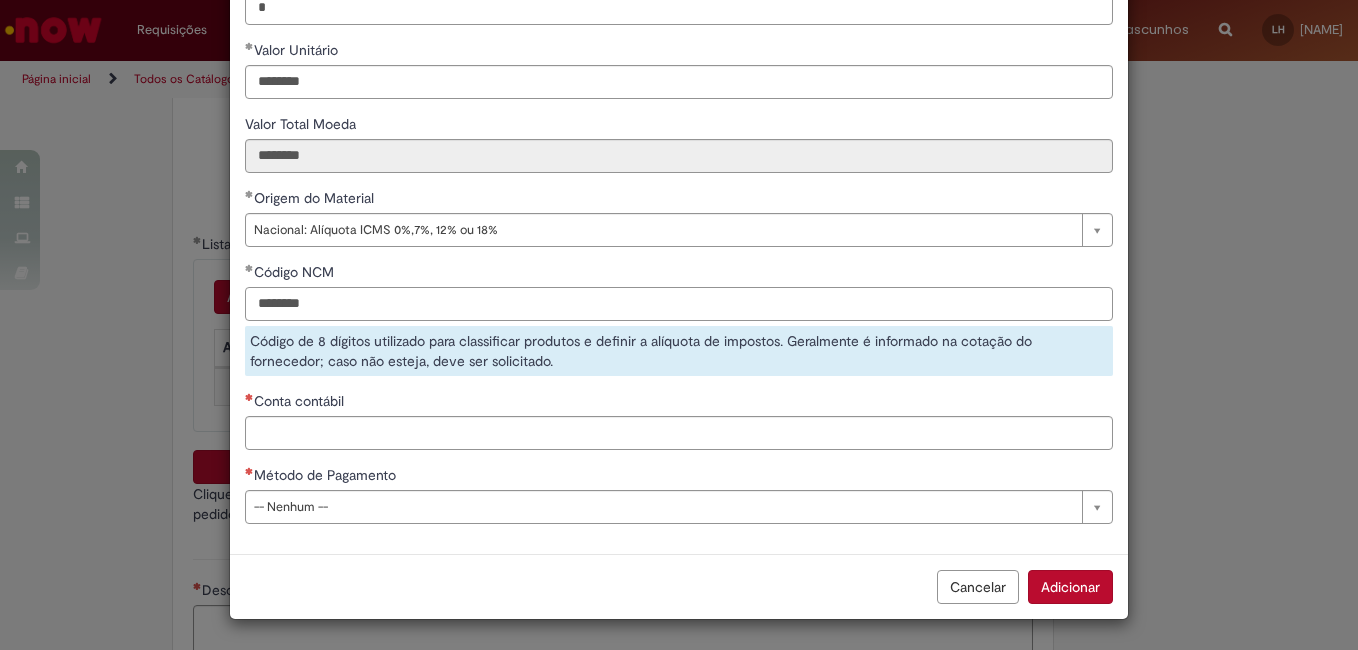type on "********" 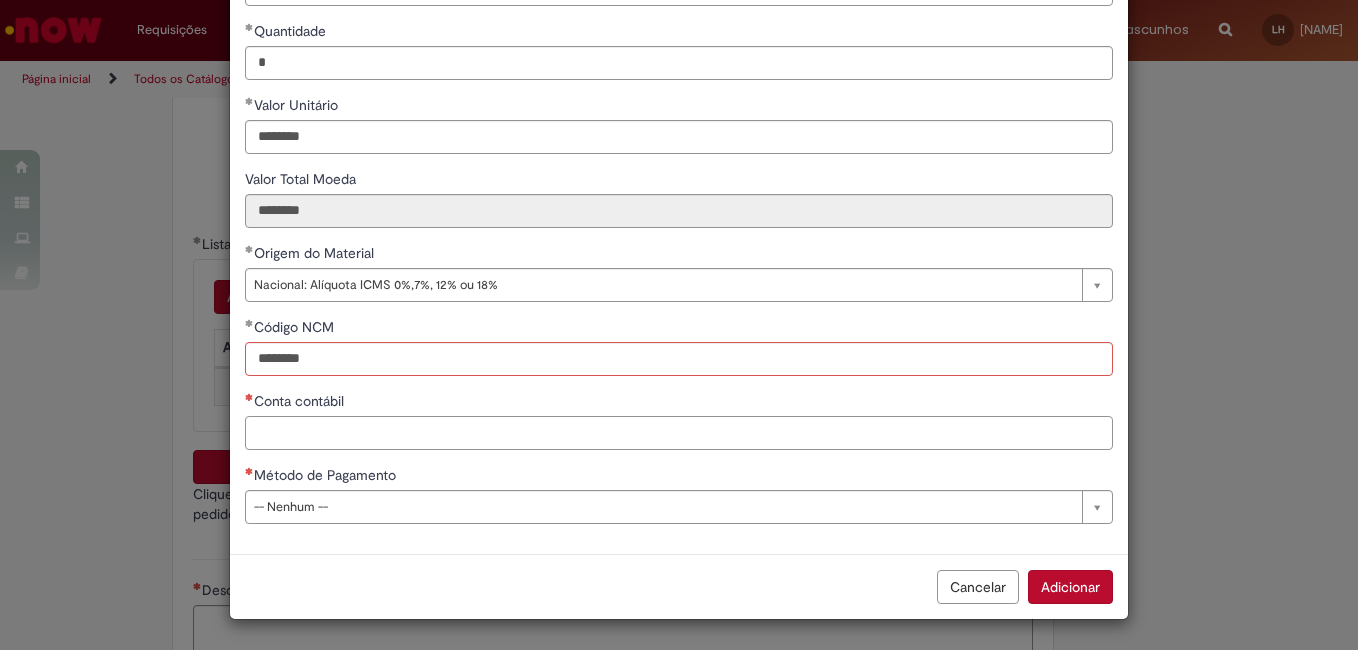 click on "Conta contábil" at bounding box center [679, 433] 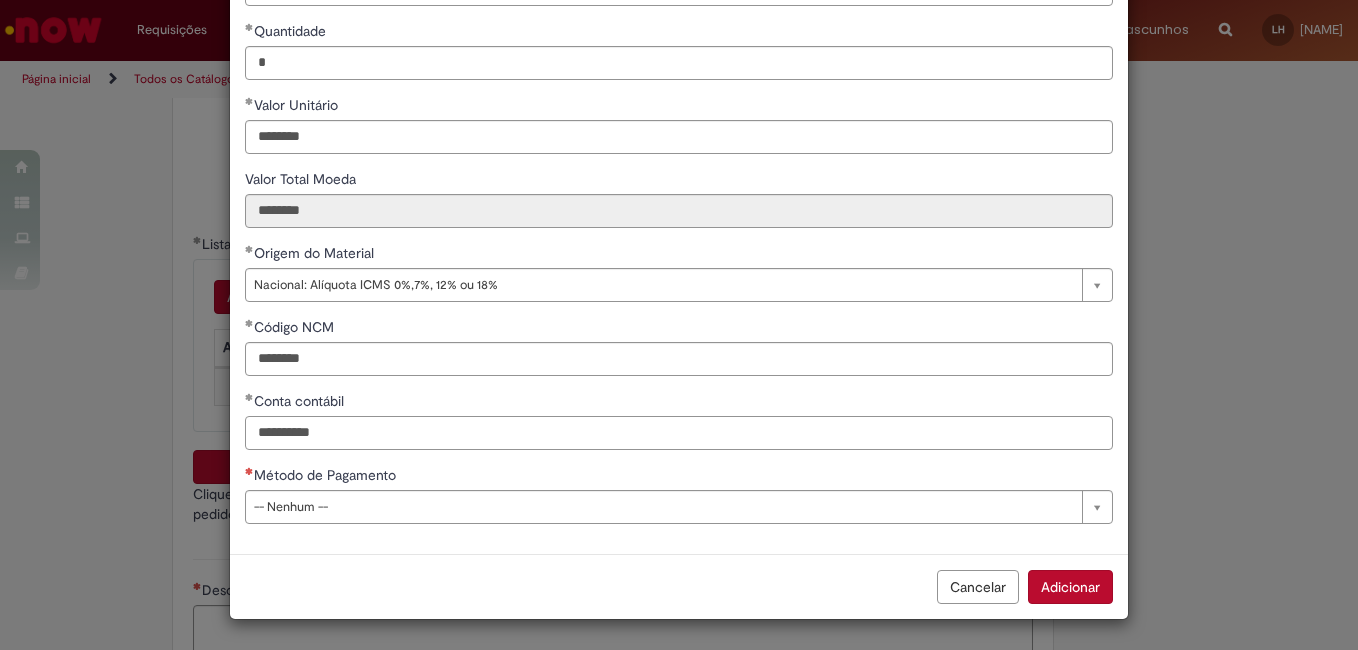 type on "*********" 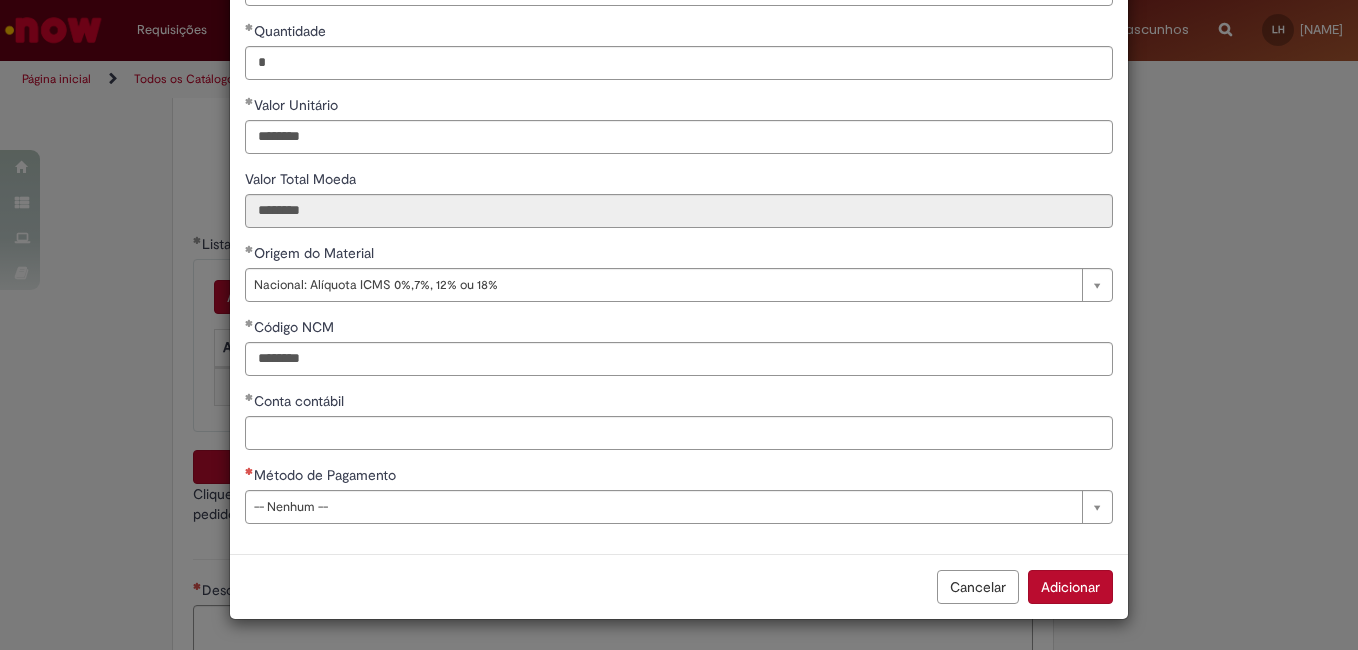 click on "Método de Pagamento" at bounding box center (679, 477) 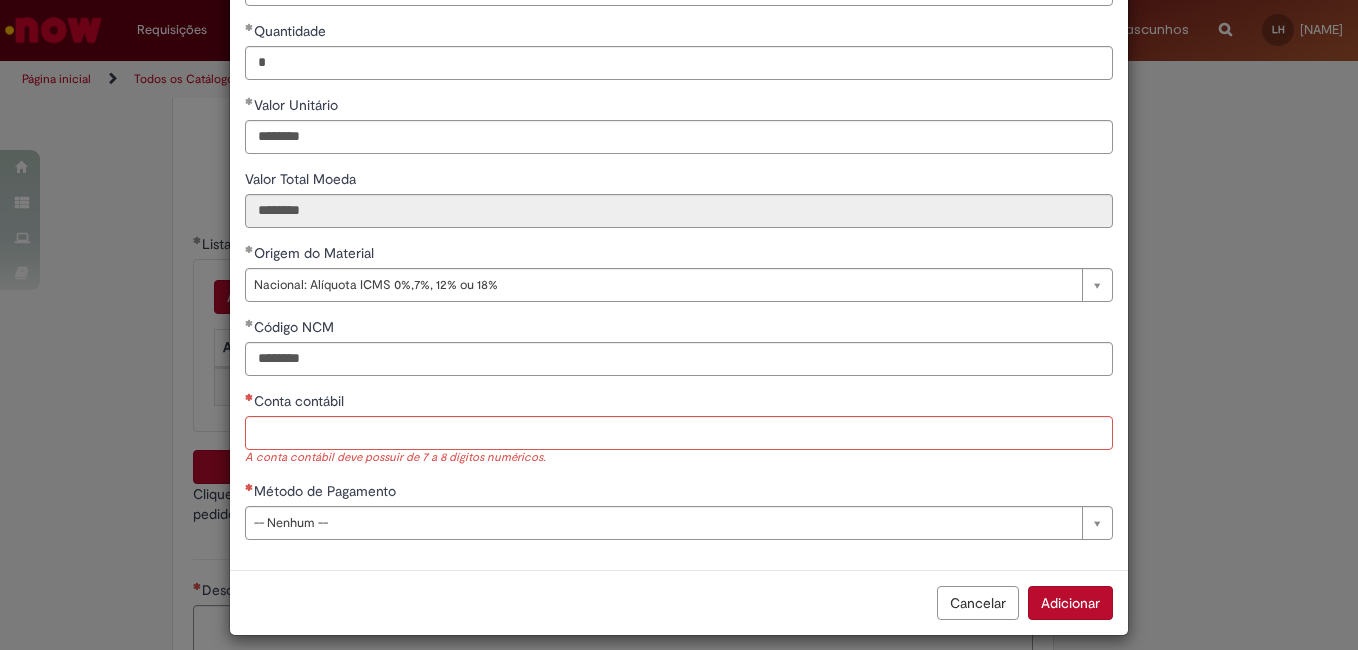 scroll, scrollTop: 231, scrollLeft: 0, axis: vertical 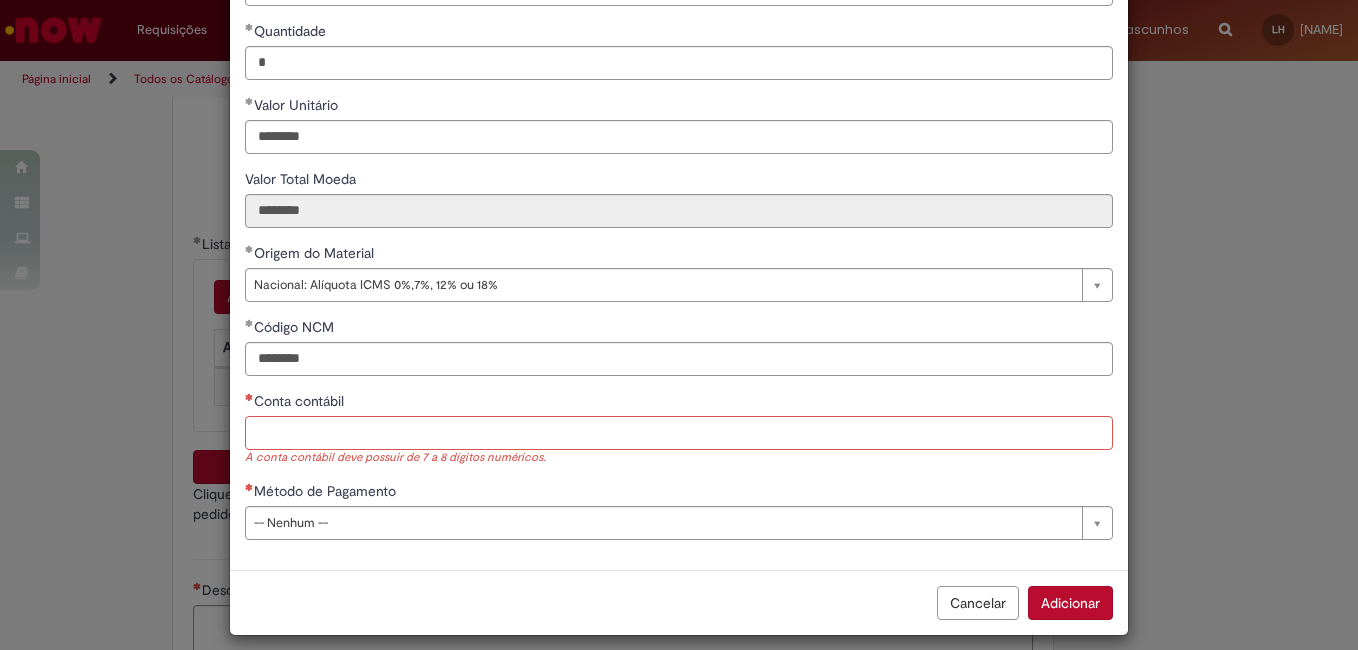 click on "Conta contábil" at bounding box center (679, 433) 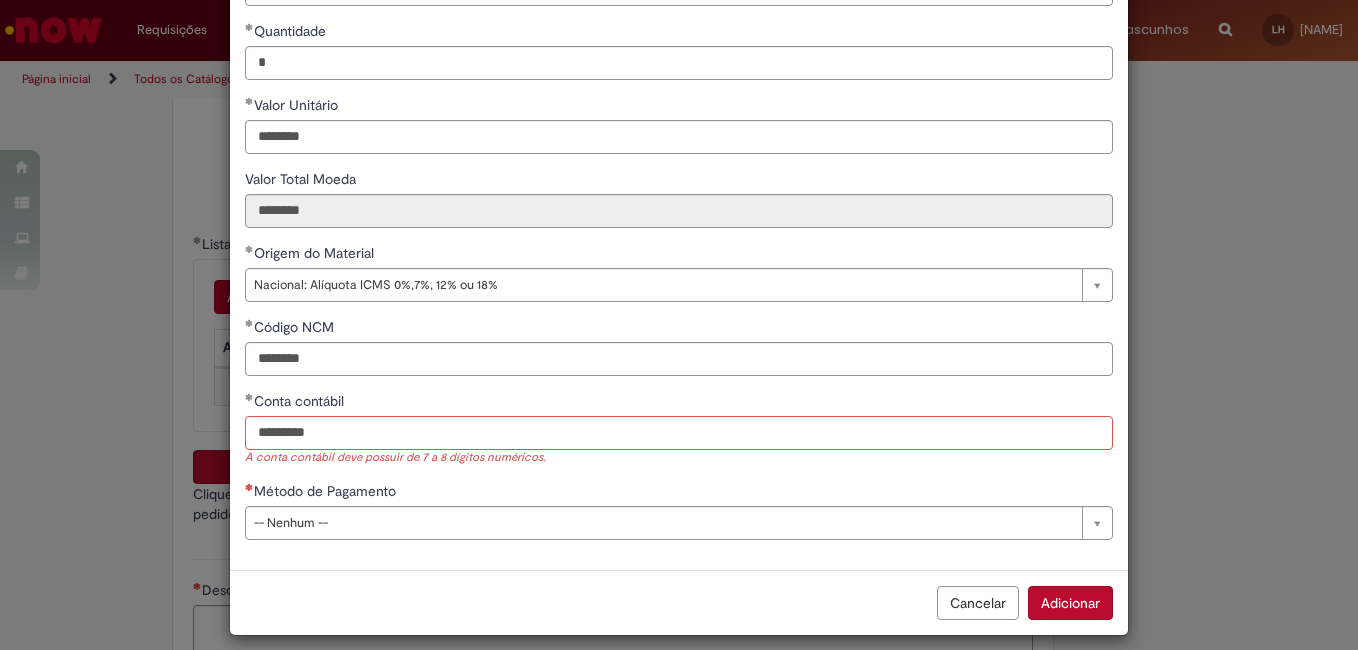 type on "*********" 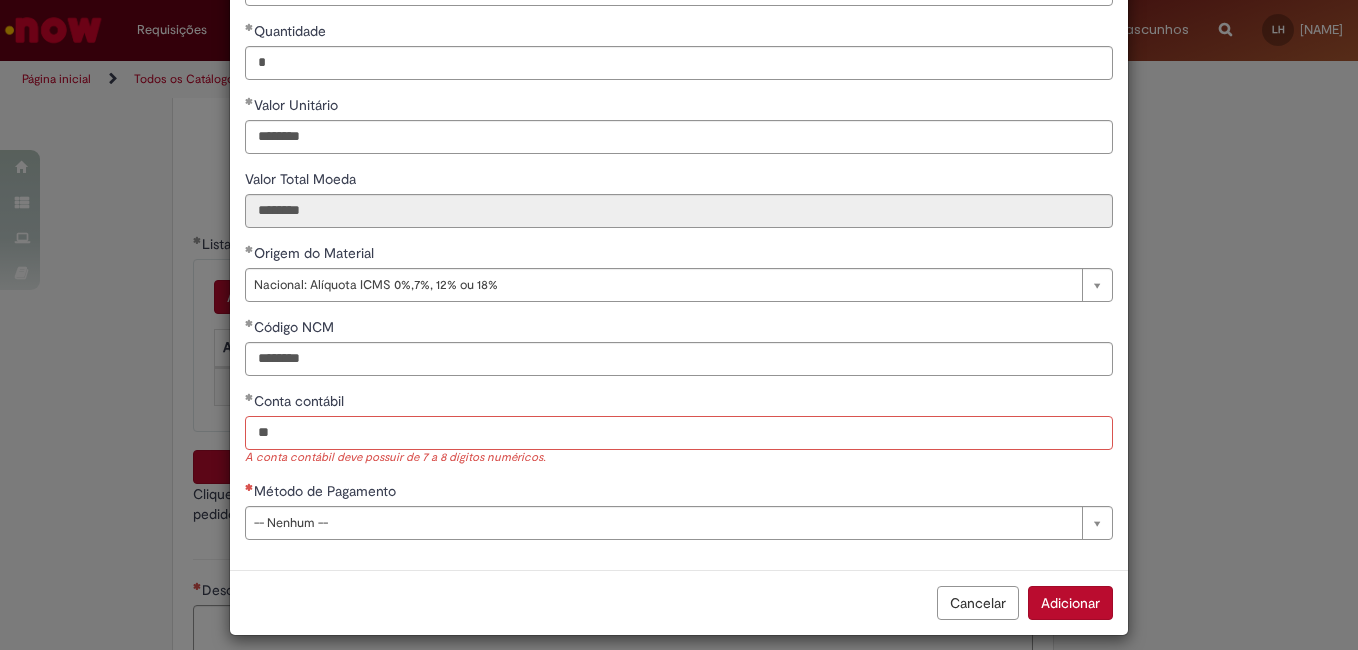 type on "**" 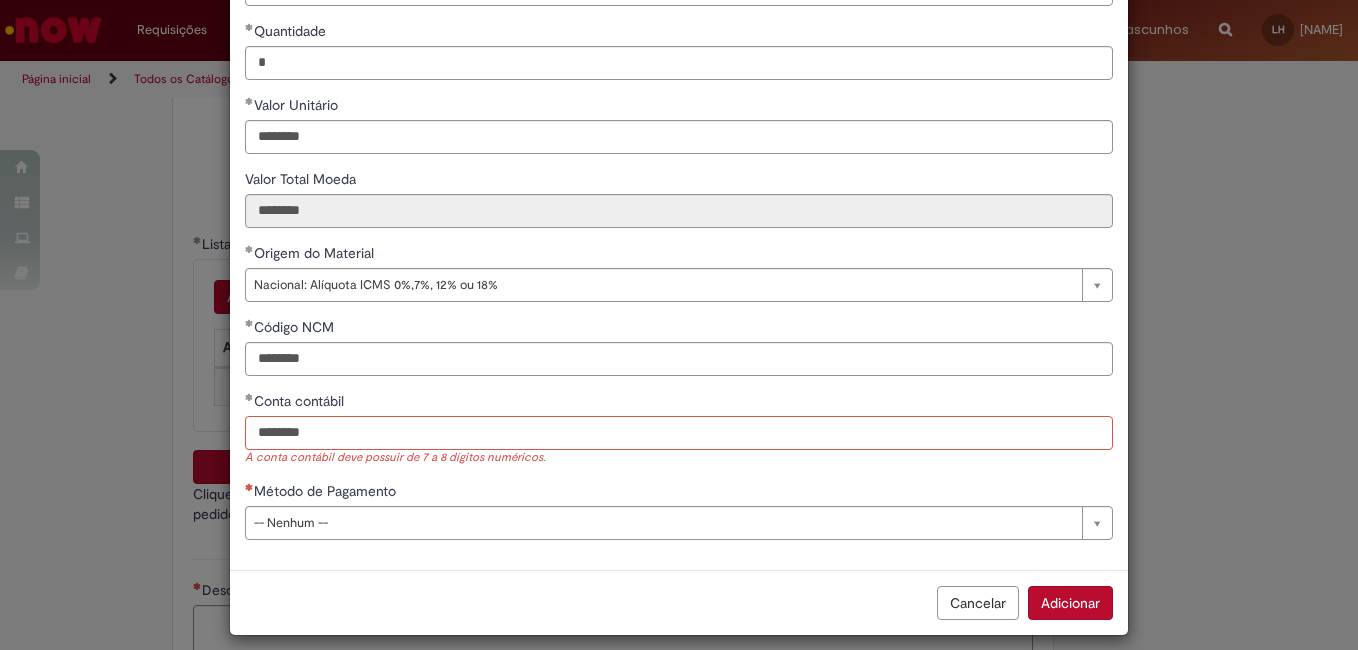 click on "********" at bounding box center [679, 433] 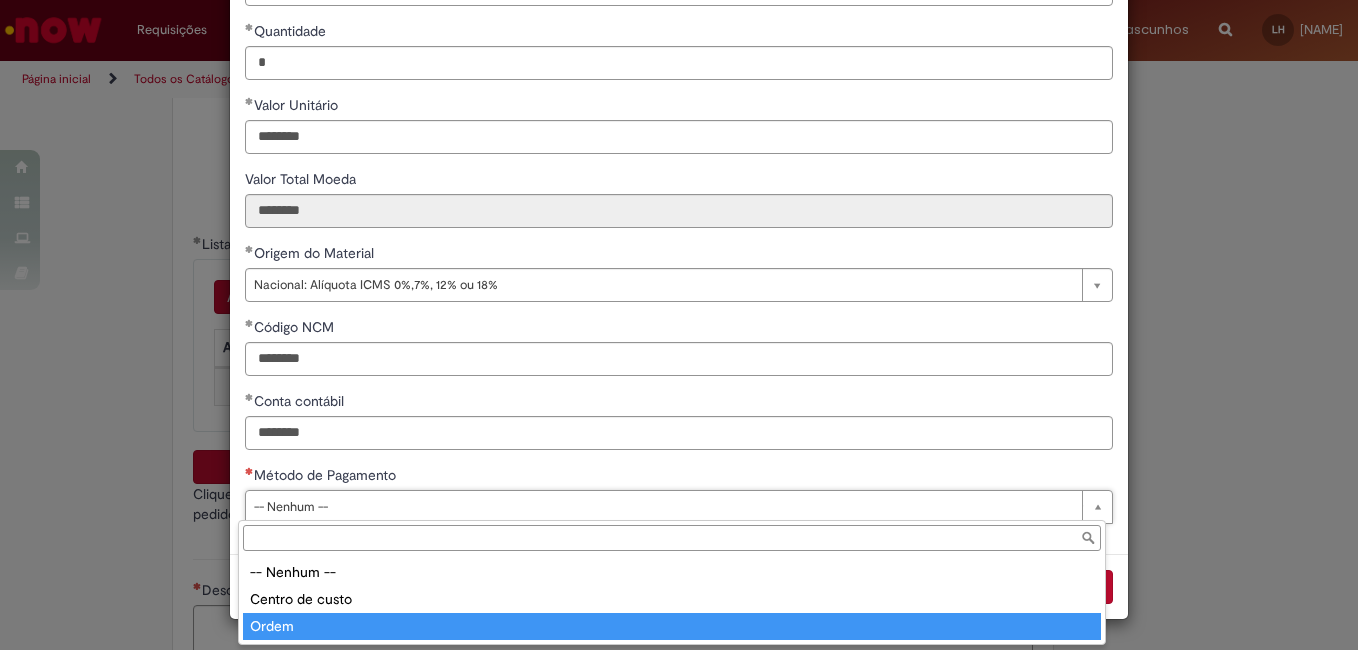 type on "*****" 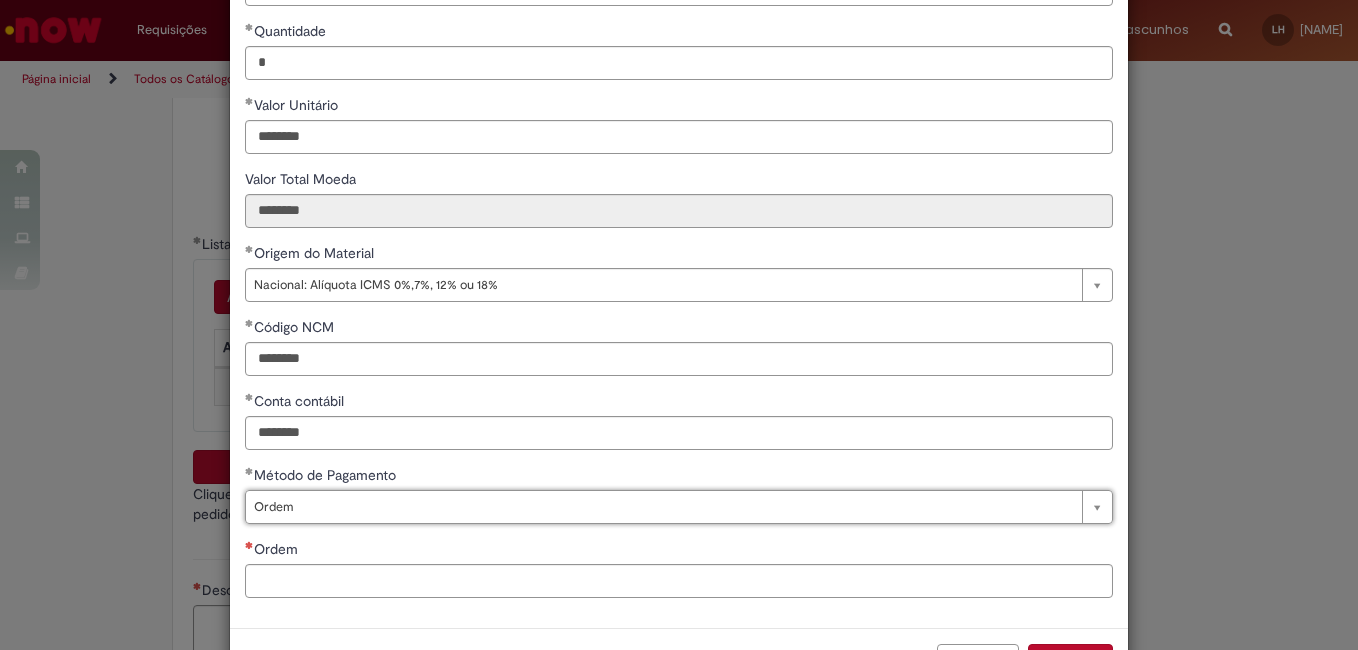 scroll, scrollTop: 304, scrollLeft: 0, axis: vertical 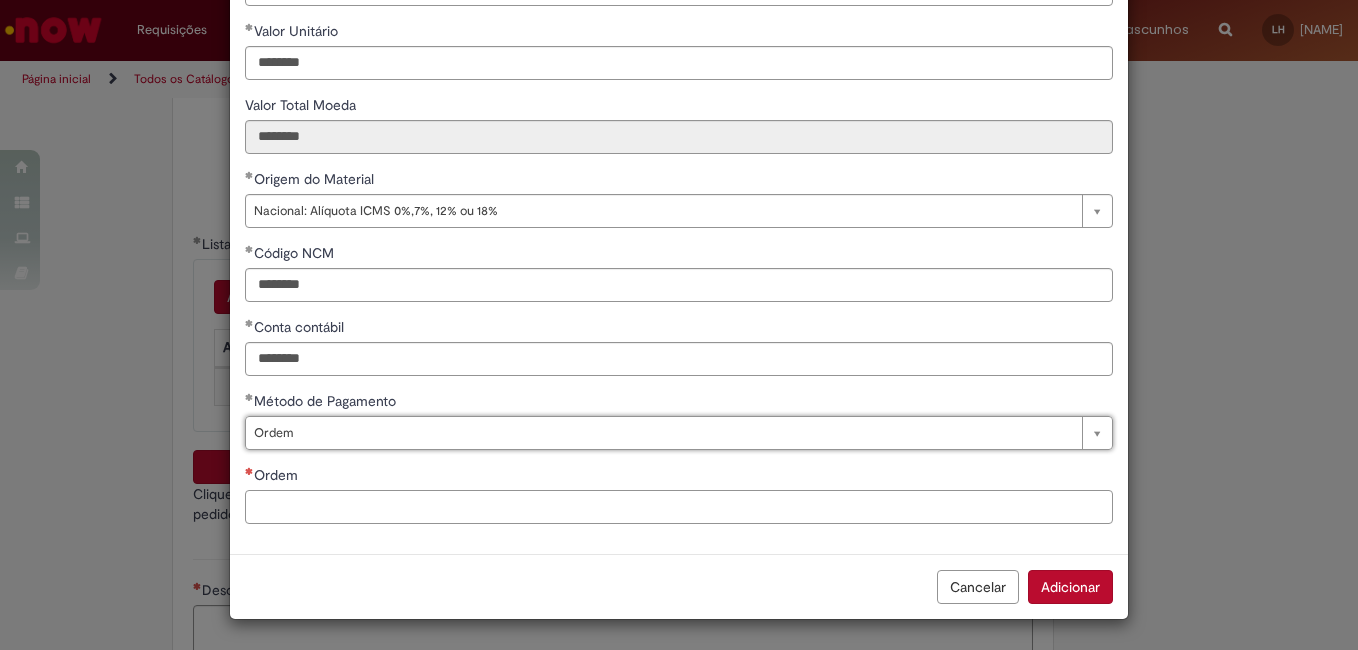click on "Ordem" at bounding box center (679, 507) 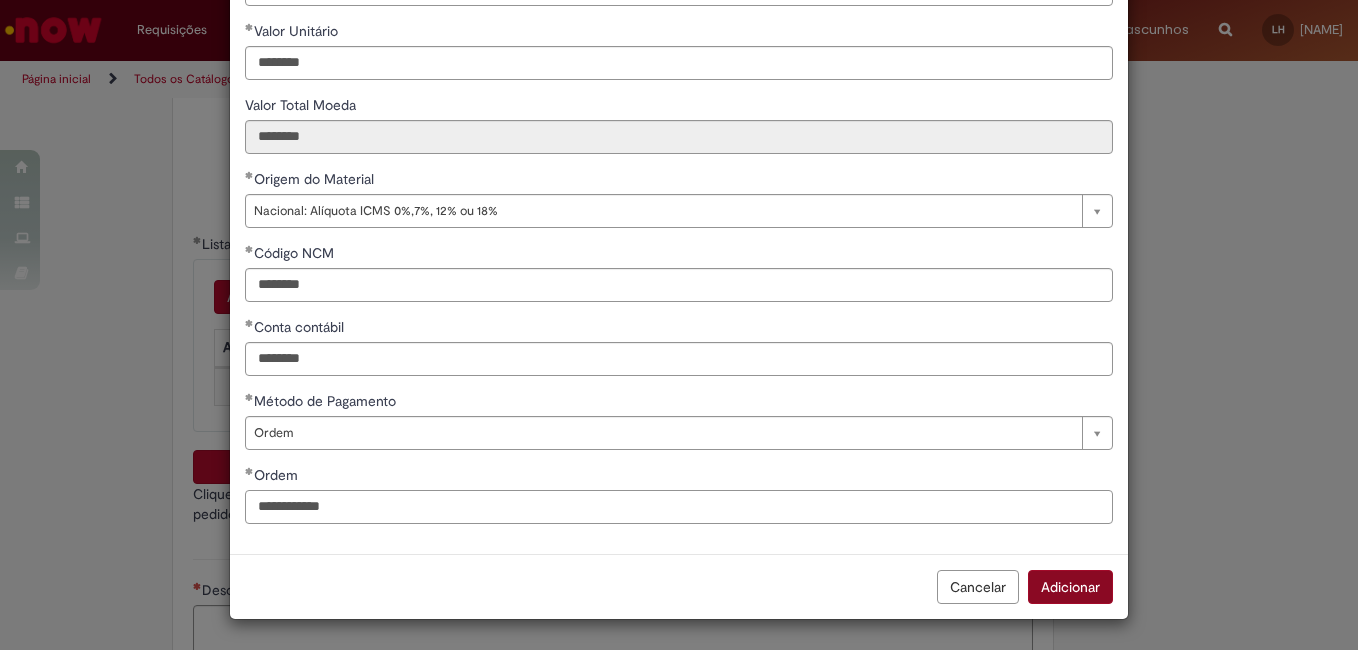 type on "**********" 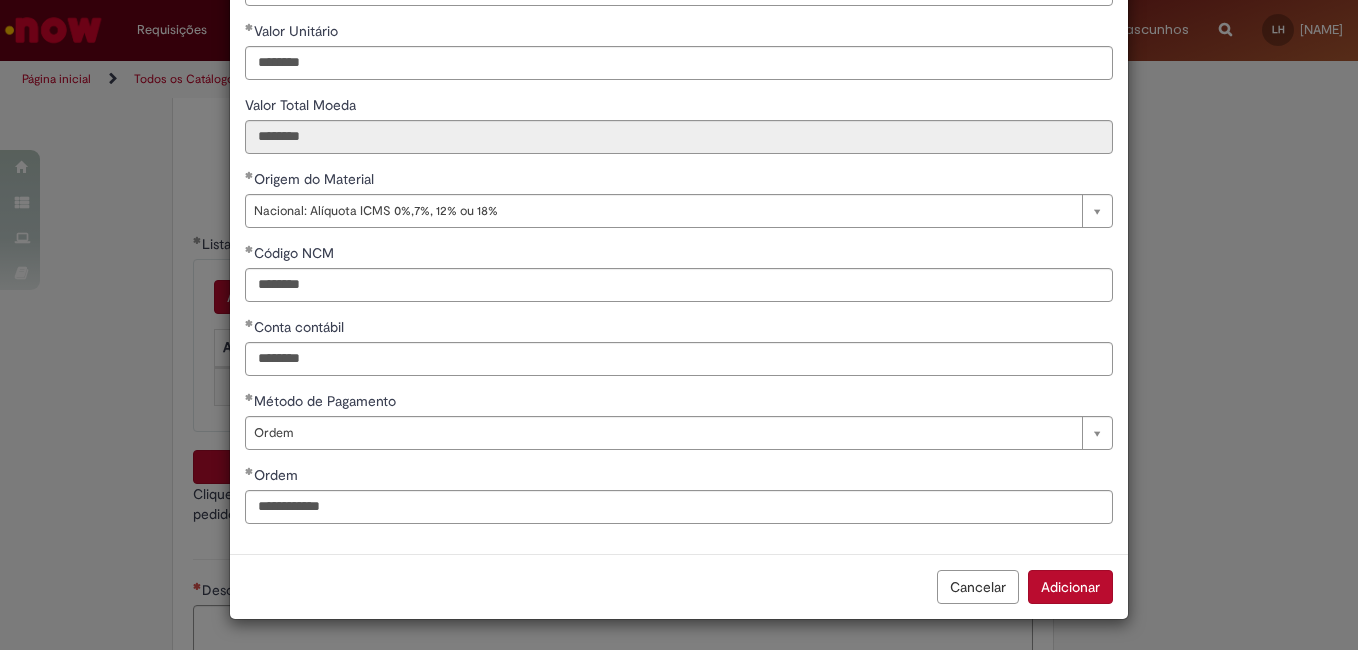 click on "Adicionar" at bounding box center (1070, 587) 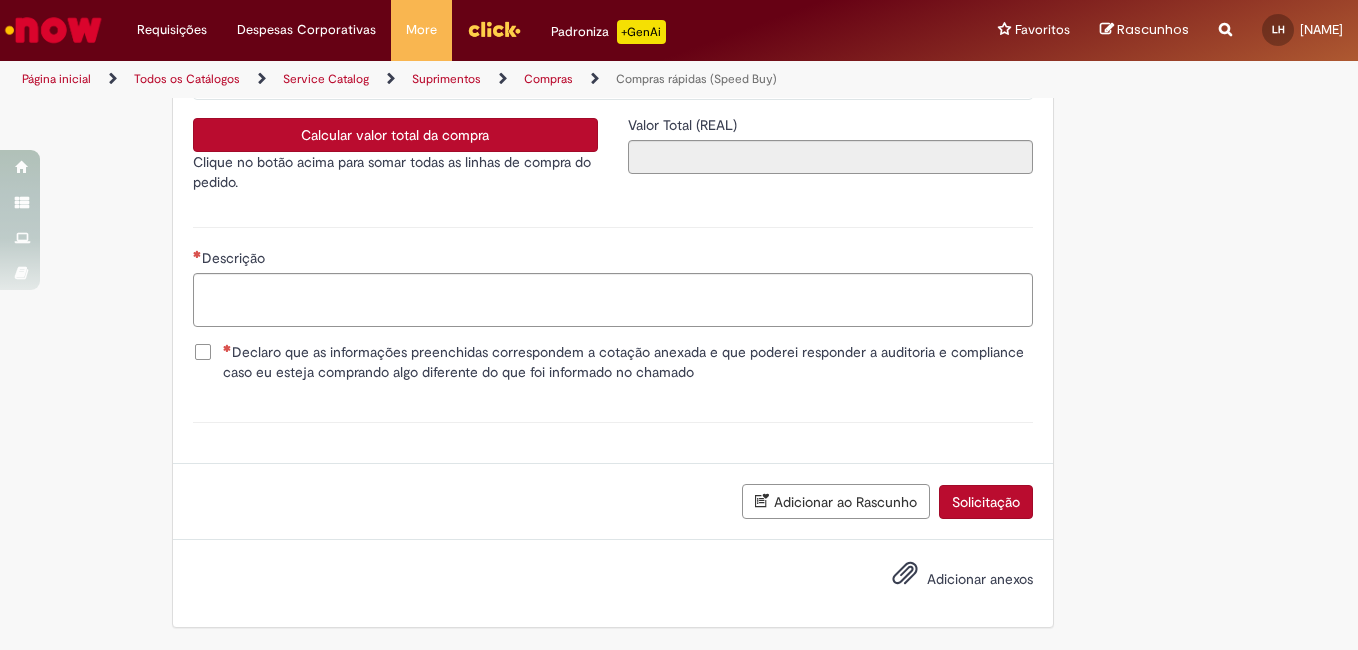 scroll, scrollTop: 3298, scrollLeft: 0, axis: vertical 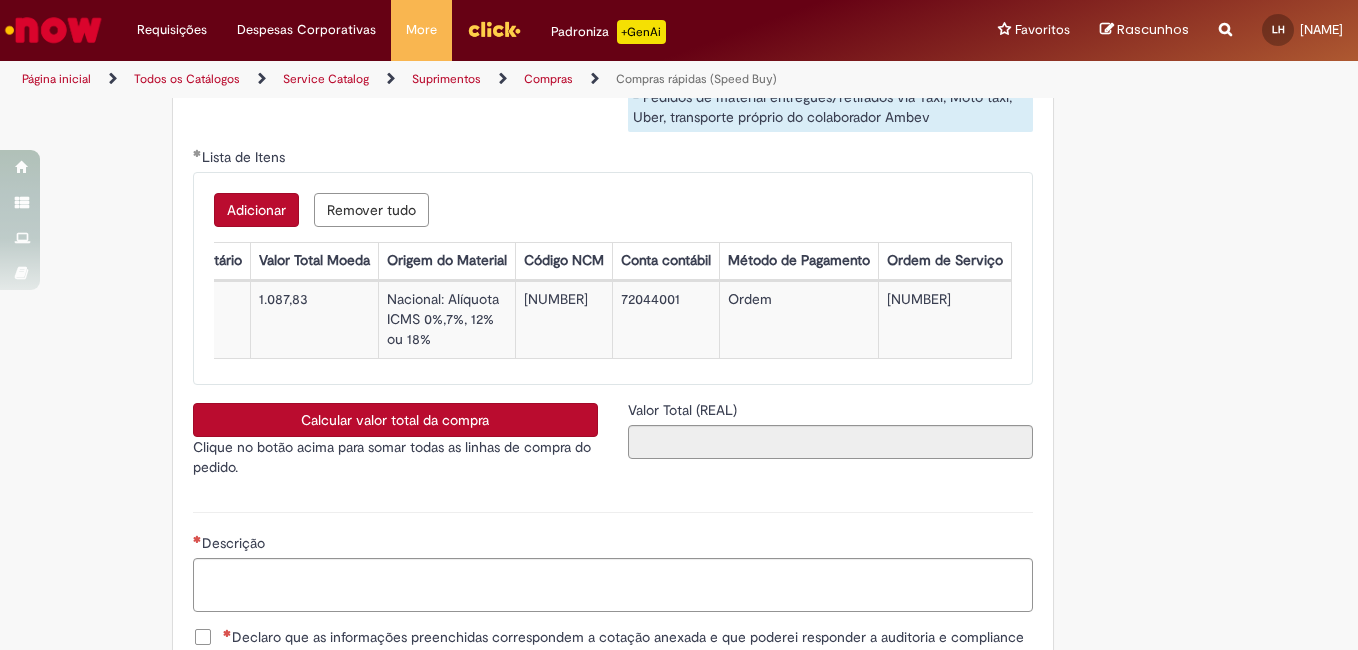 drag, startPoint x: 971, startPoint y: 298, endPoint x: 874, endPoint y: 301, distance: 97.04638 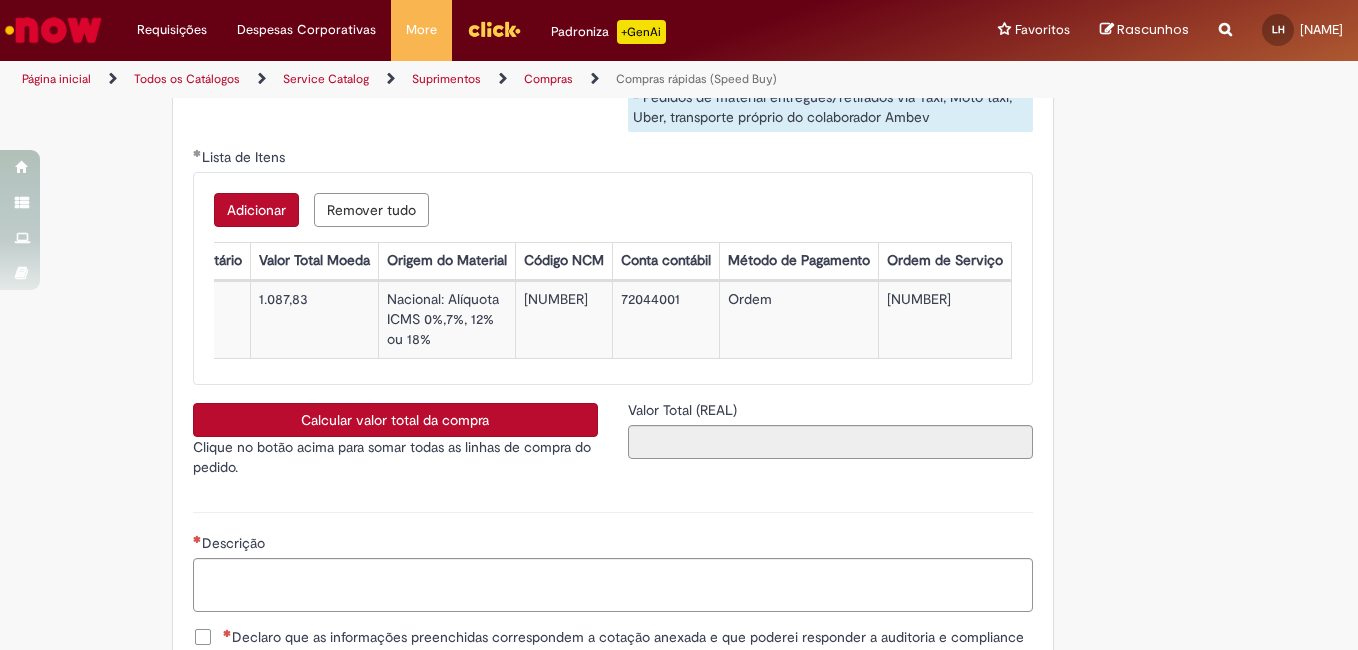 click on "Calcular valor total da compra" at bounding box center [395, 420] 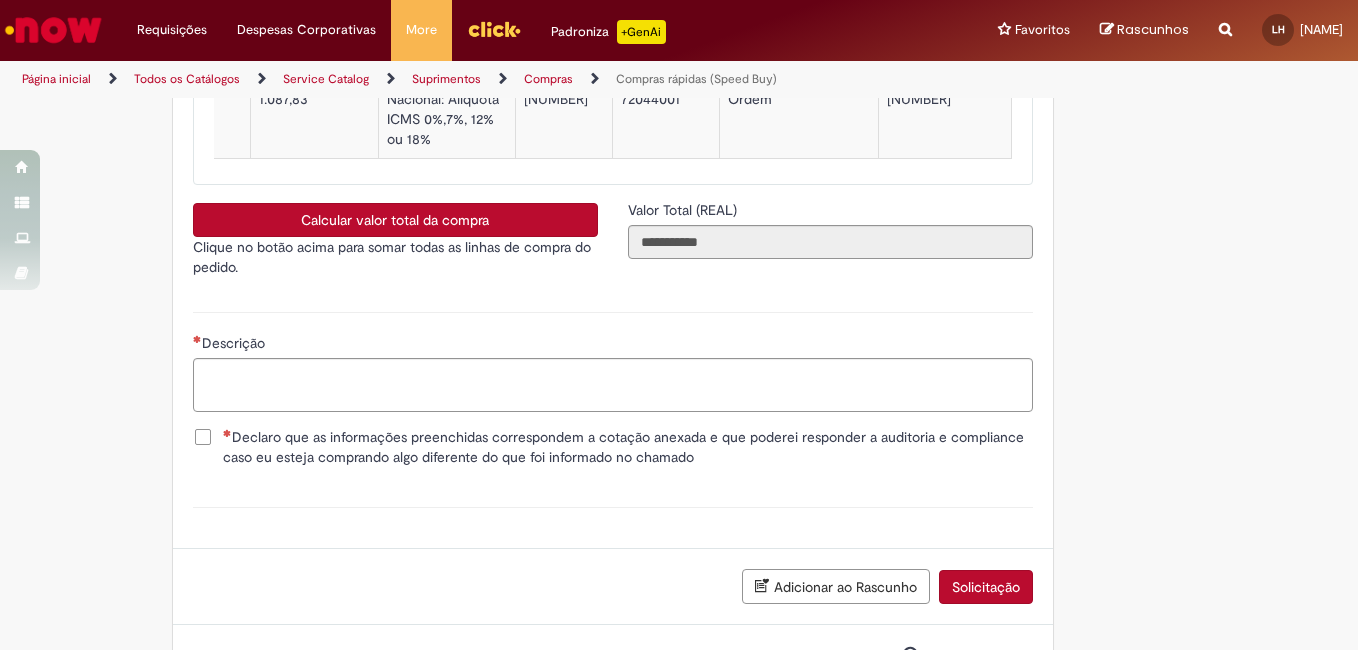 scroll, scrollTop: 3598, scrollLeft: 0, axis: vertical 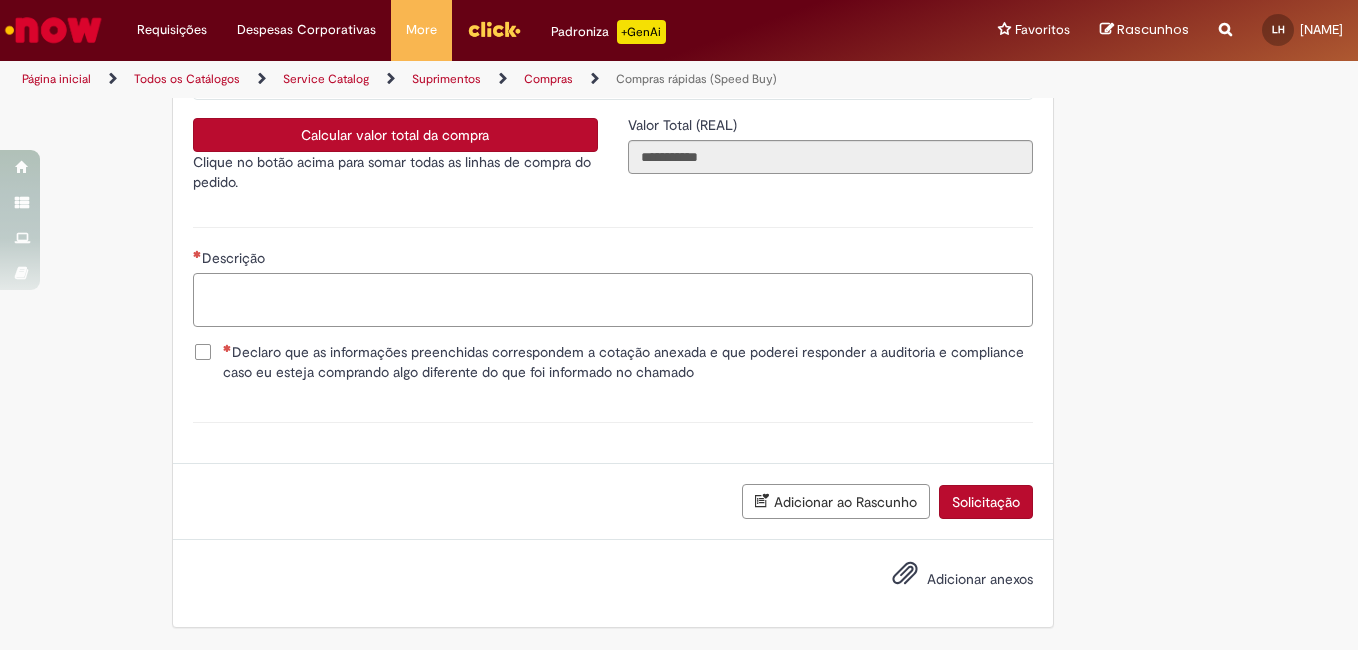 click on "Descrição" at bounding box center [613, 300] 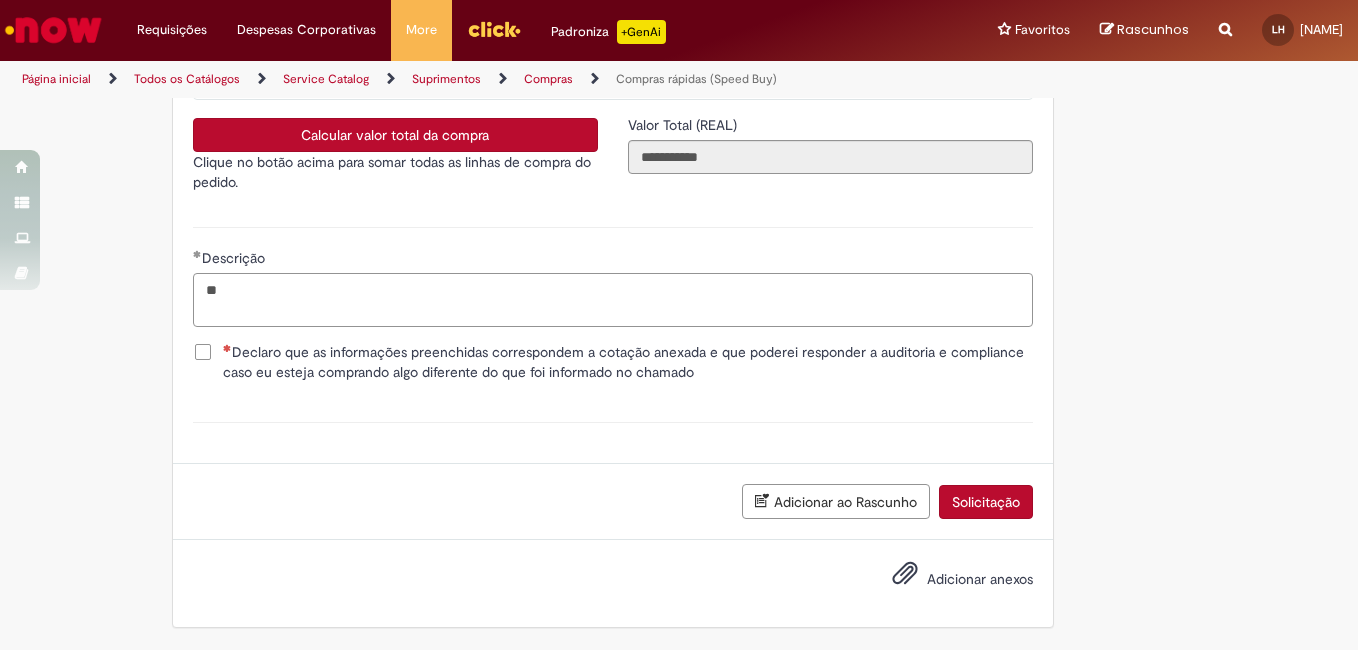 type on "*" 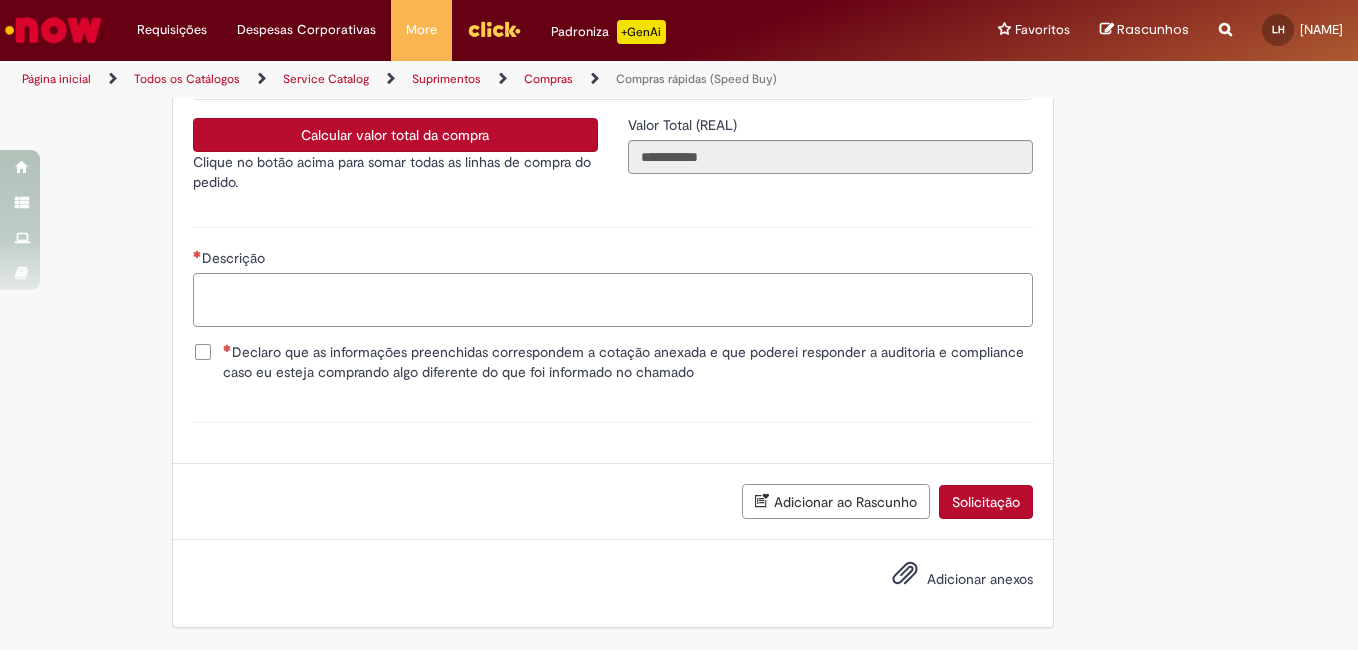 type on "*" 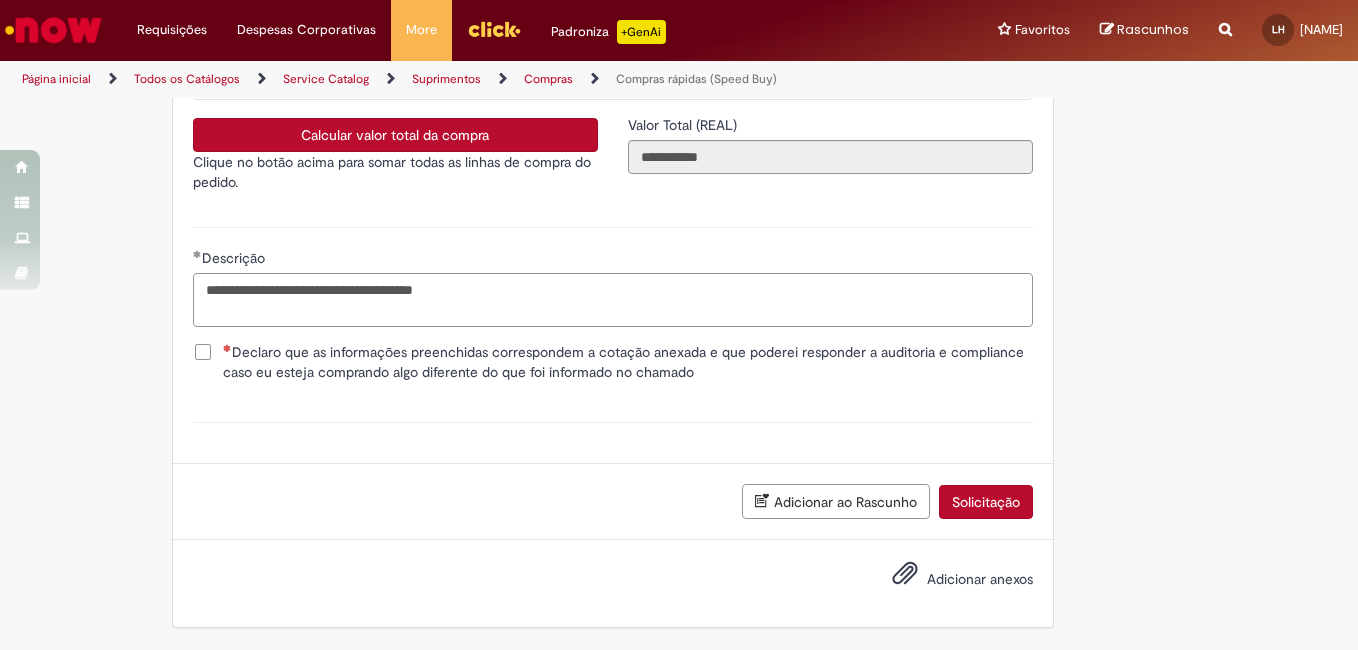 type on "**********" 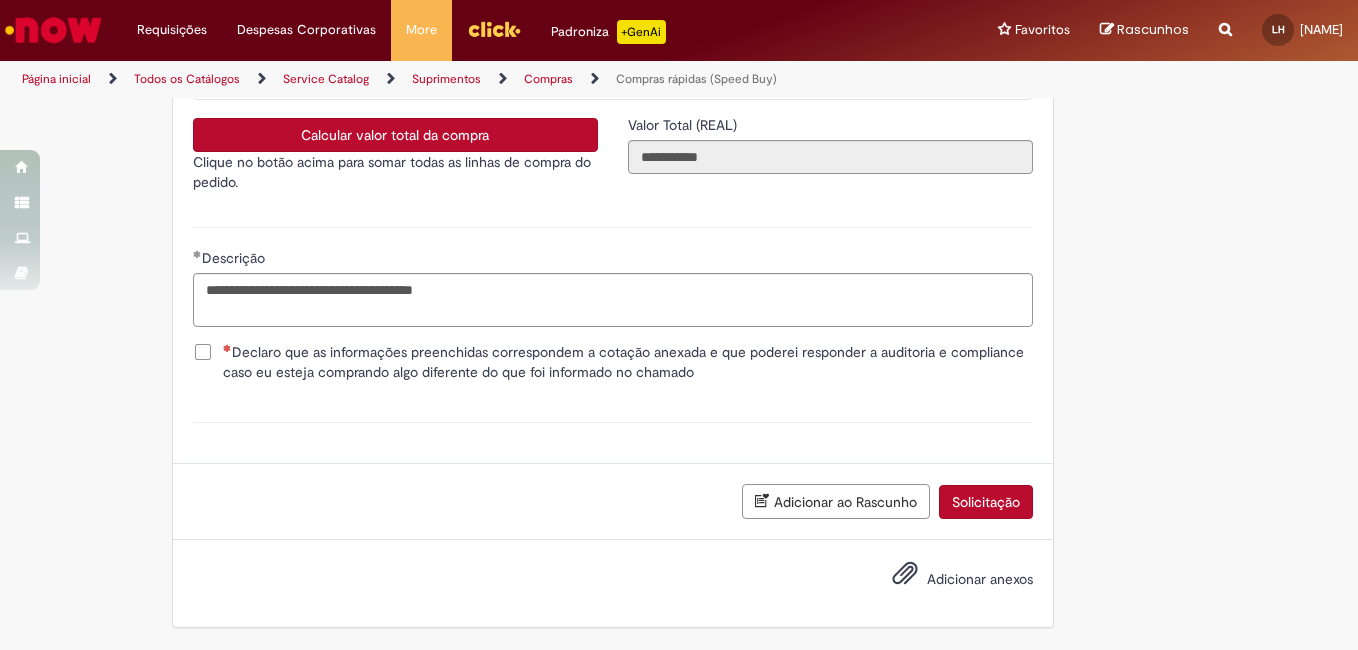 click on "Obrigatório um anexo.
Adicionar a Favoritos
Compras rápidas (Speed Buy)
Chamado destinado para a geração de pedido de compra de indiretos.
O Speed buy é a ferramenta oficial para a geração de pedidos de compra que atenda aos seguintes requisitos:
Compras de material e serviço indiretos
Compras inferiores a R$13.000 *
Compras com fornecedores nacionais
Compras de material sem contrato ativo no SAP para o centro solicitado
* Essa cota é referente ao tipo de solicitação padrão de Speed buy. Os chamados com cotas especiais podem possuir valores divergentes.
Regras de Utilização
No campo “Tipo de Solicitação” selecionar a opção correspondente a sua unidade de negócio.
Solicitação Padrão de Speed buy:
Fábricas, centros de Excelência e de Distribuição:  habilitado para todos usuários ambev
Ativos   de TI:" at bounding box center (679, -1417) 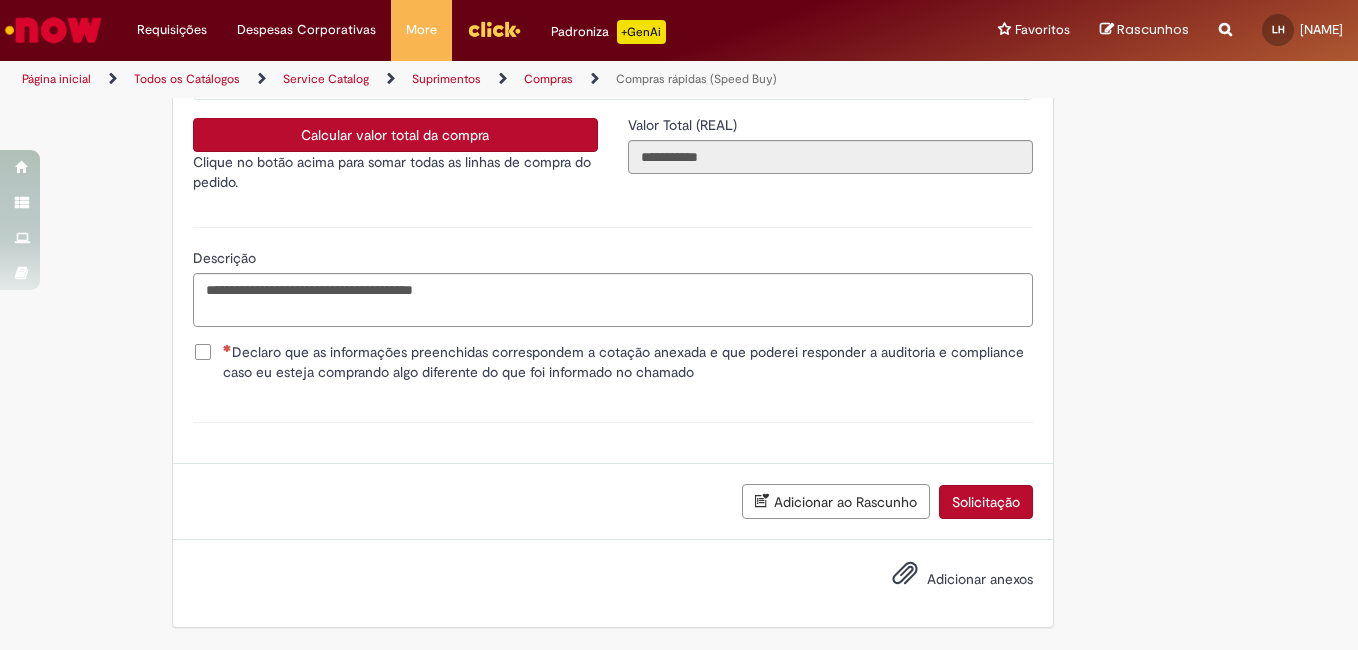 click on "Declaro que as informações preenchidas correspondem a cotação anexada e que poderei responder a auditoria e compliance caso eu esteja comprando algo diferente do que foi informado no chamado" at bounding box center [628, 362] 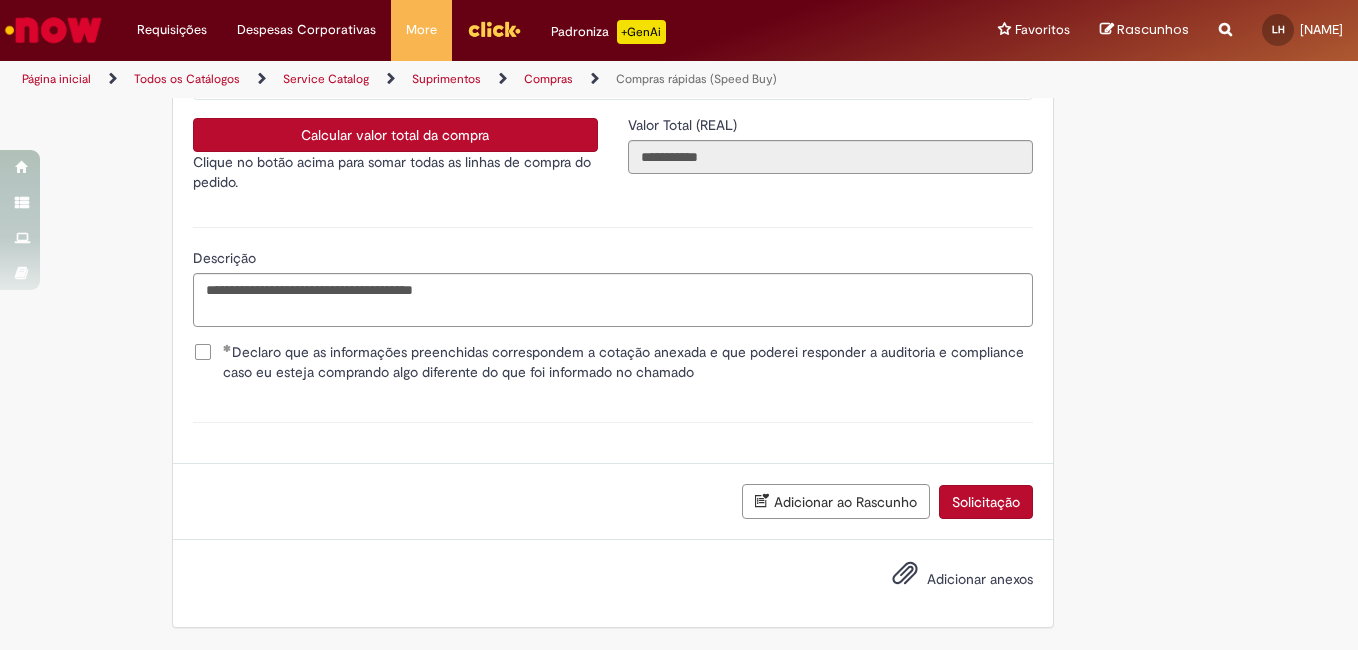 click on "Adicionar anexos" at bounding box center (980, 579) 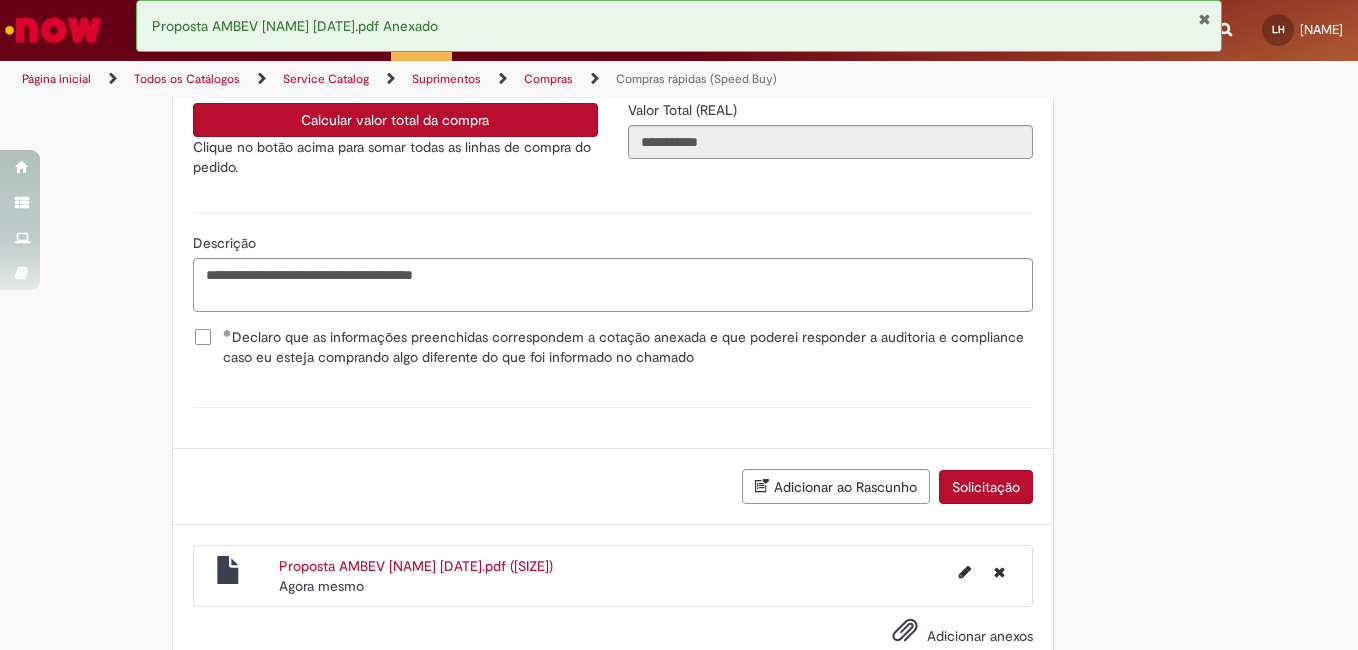 scroll, scrollTop: 3670, scrollLeft: 0, axis: vertical 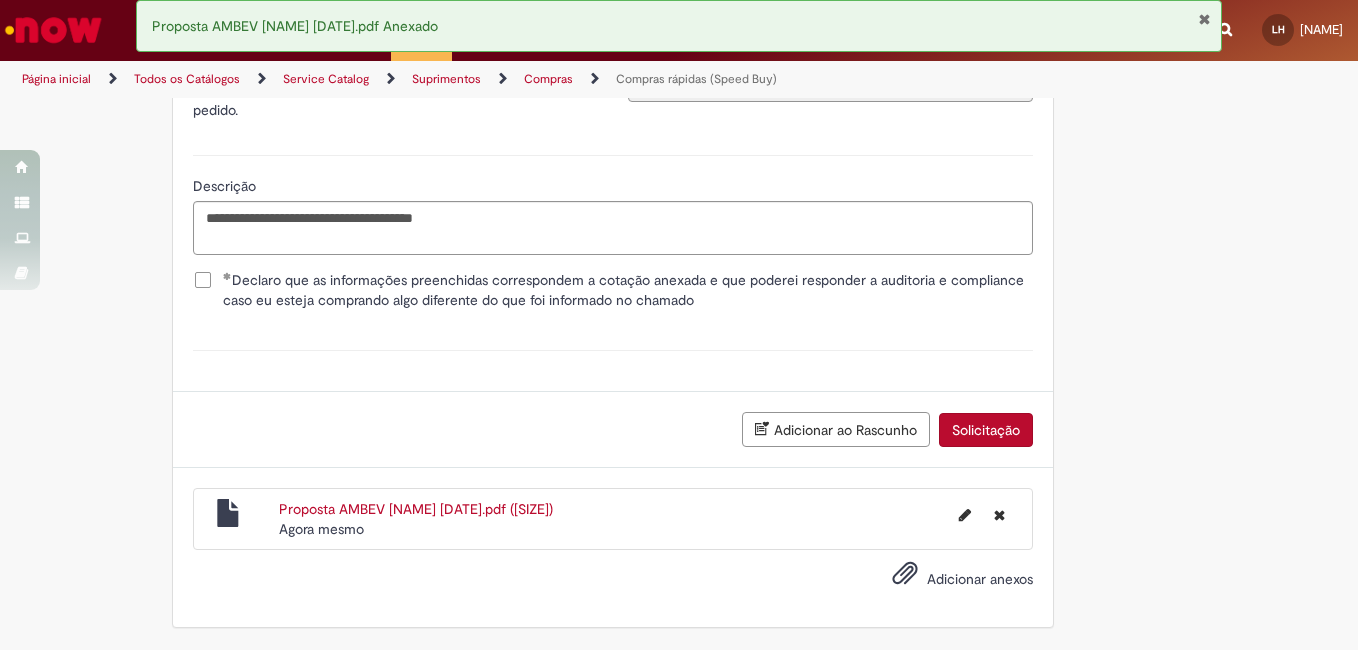 click on "Solicitação" at bounding box center [986, 430] 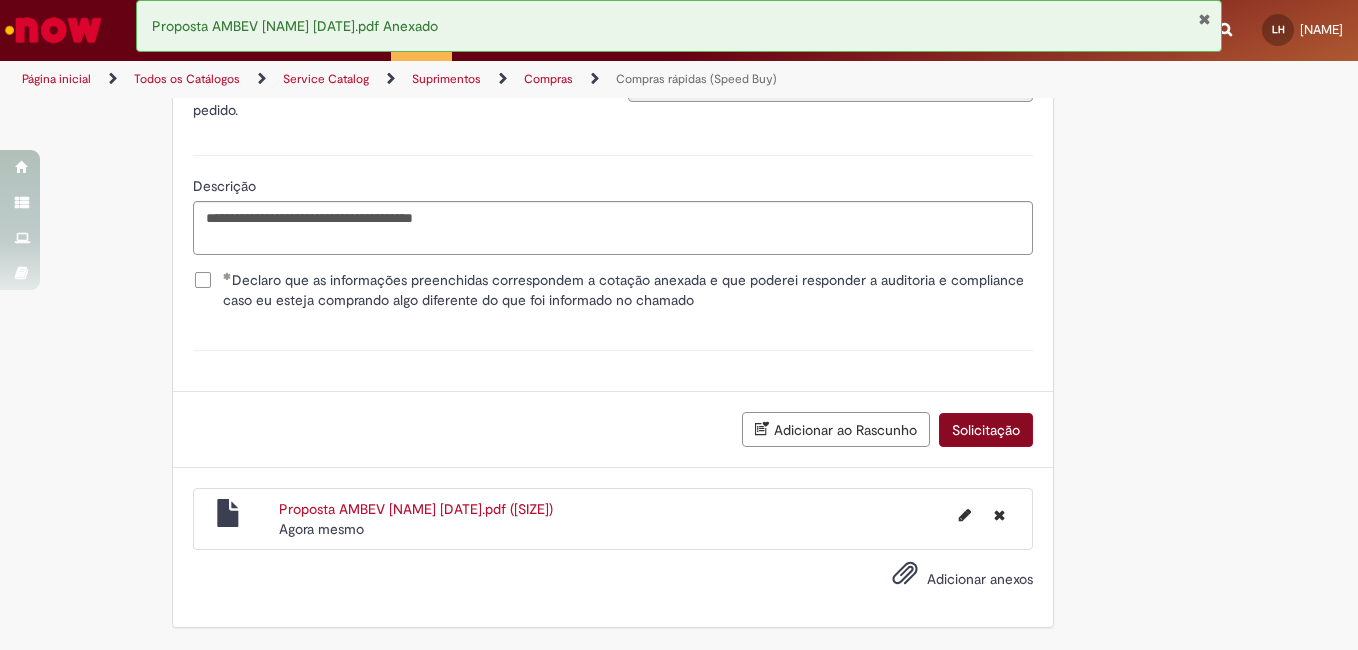scroll, scrollTop: 2263, scrollLeft: 0, axis: vertical 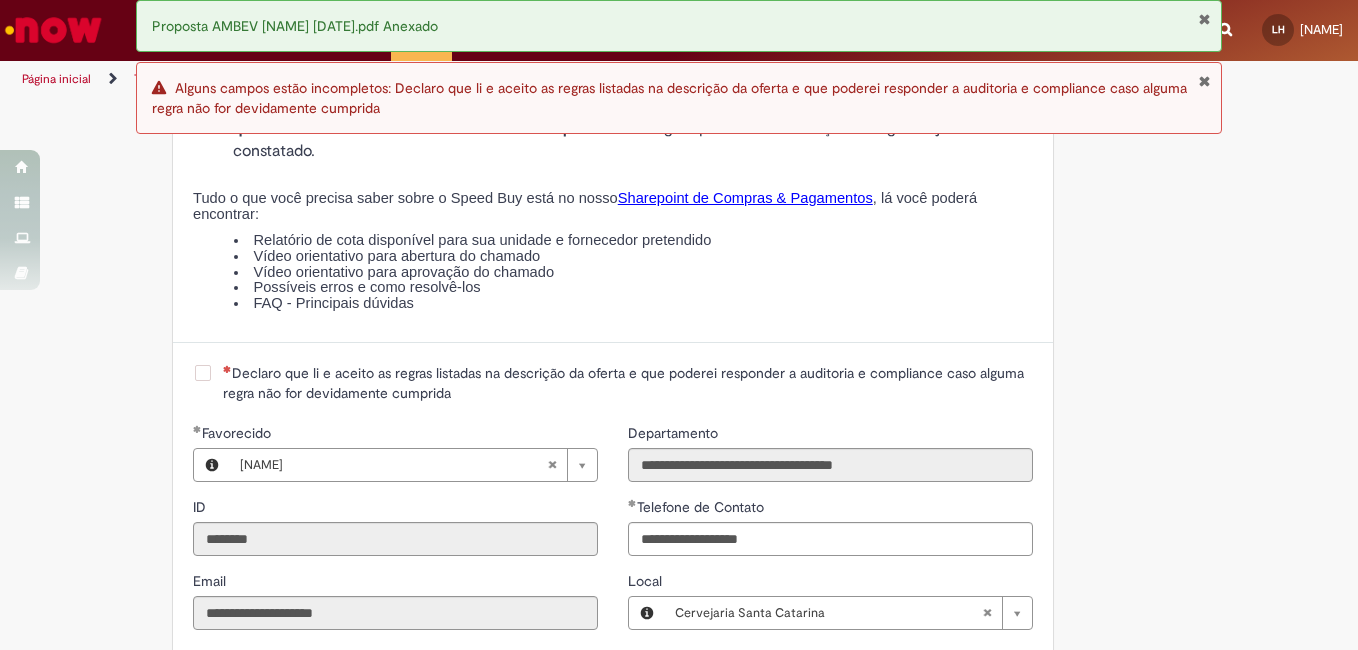 click on "Declaro que li e aceito as regras listadas na descrição da oferta e que poderei responder a auditoria e compliance caso alguma regra não for devidamente cumprida" at bounding box center [613, 383] 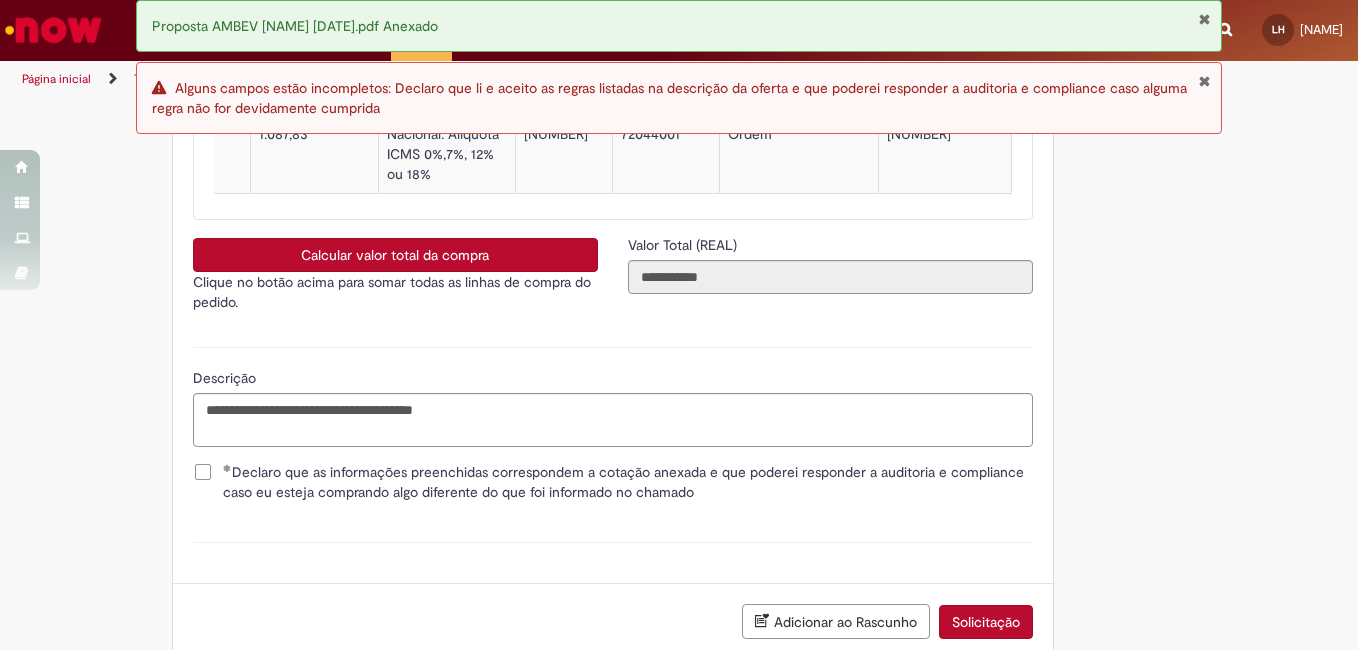 scroll, scrollTop: 3670, scrollLeft: 0, axis: vertical 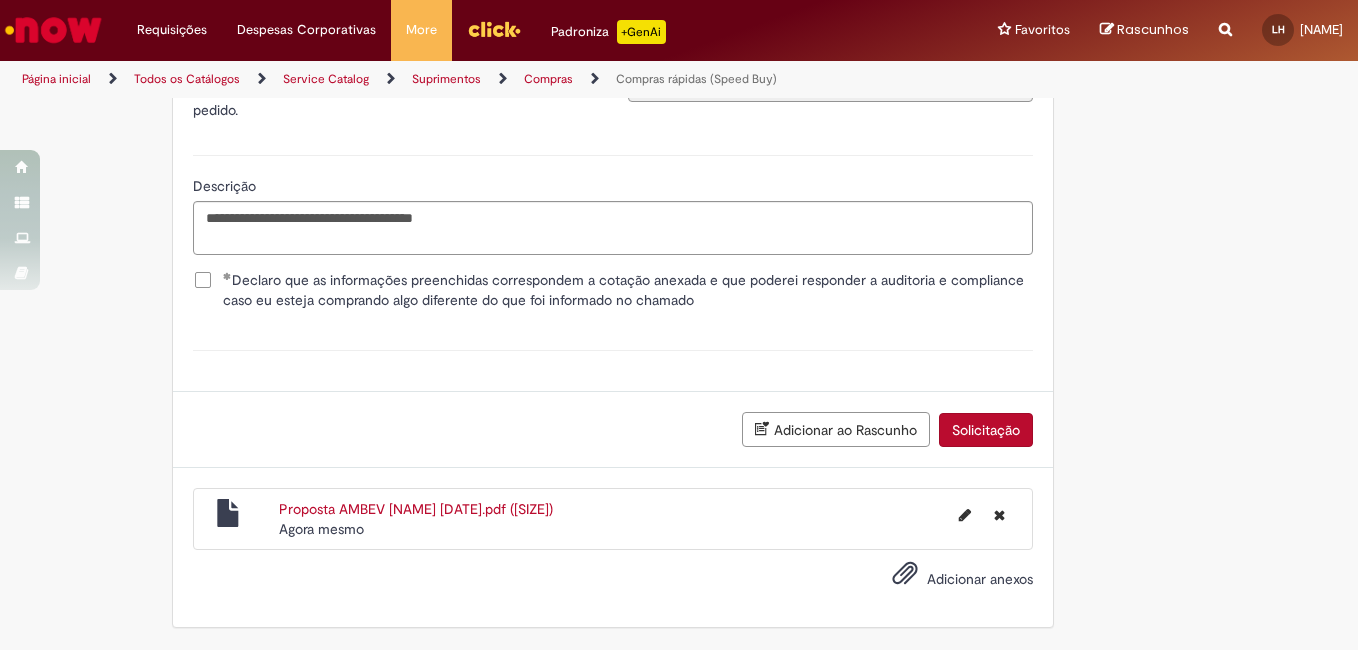 click on "Solicitação" at bounding box center [986, 430] 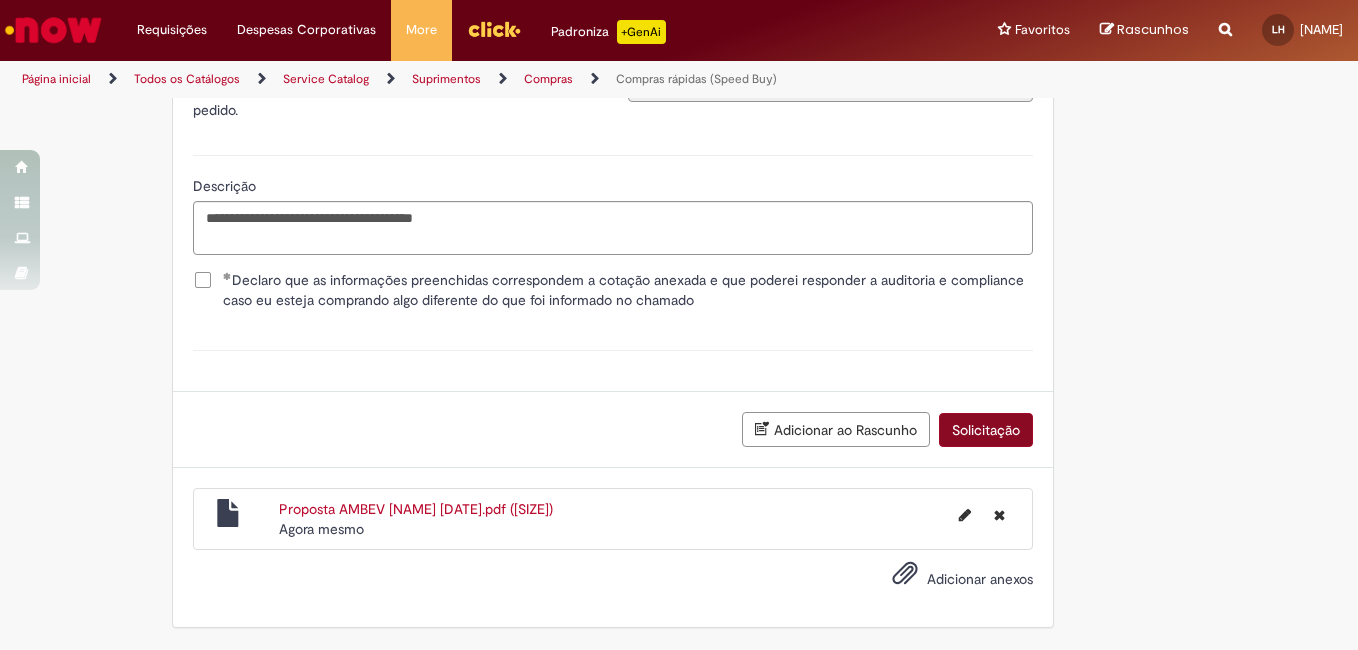 scroll, scrollTop: 3624, scrollLeft: 0, axis: vertical 